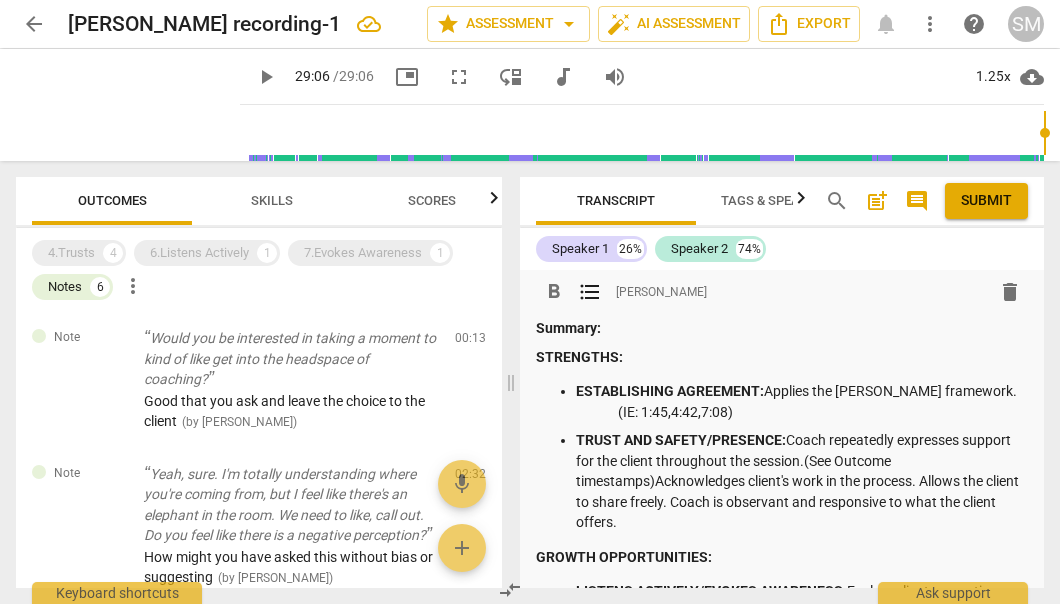 scroll, scrollTop: 0, scrollLeft: 0, axis: both 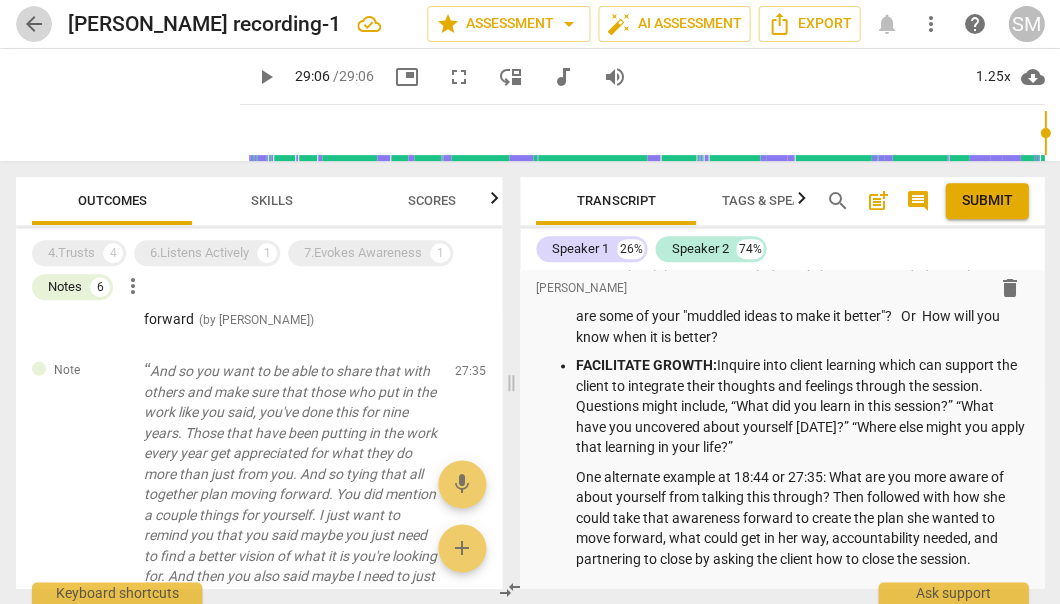 click on "arrow_back" at bounding box center (34, 24) 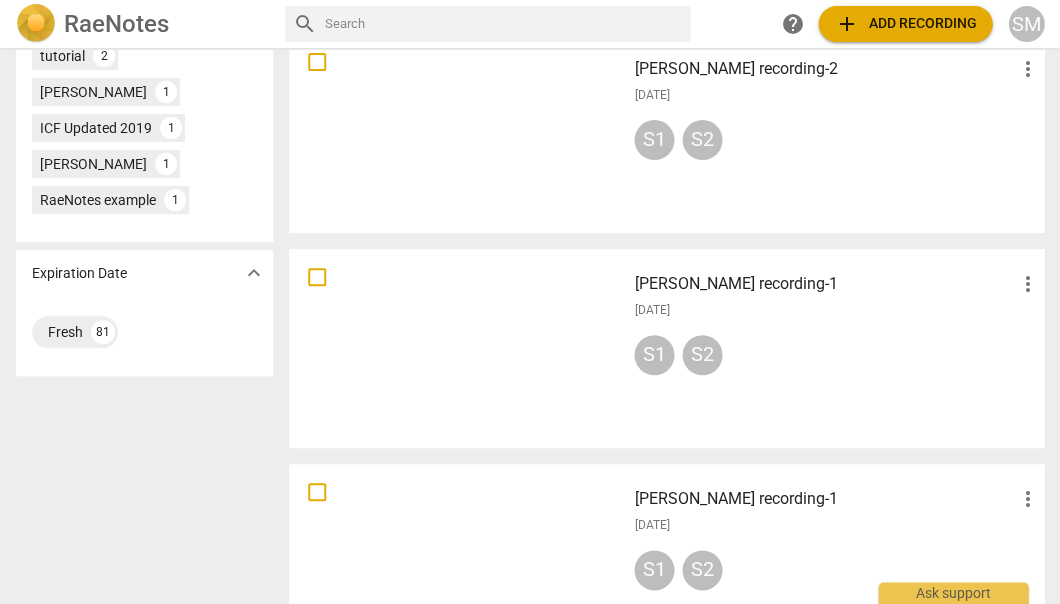 scroll, scrollTop: 1193, scrollLeft: 0, axis: vertical 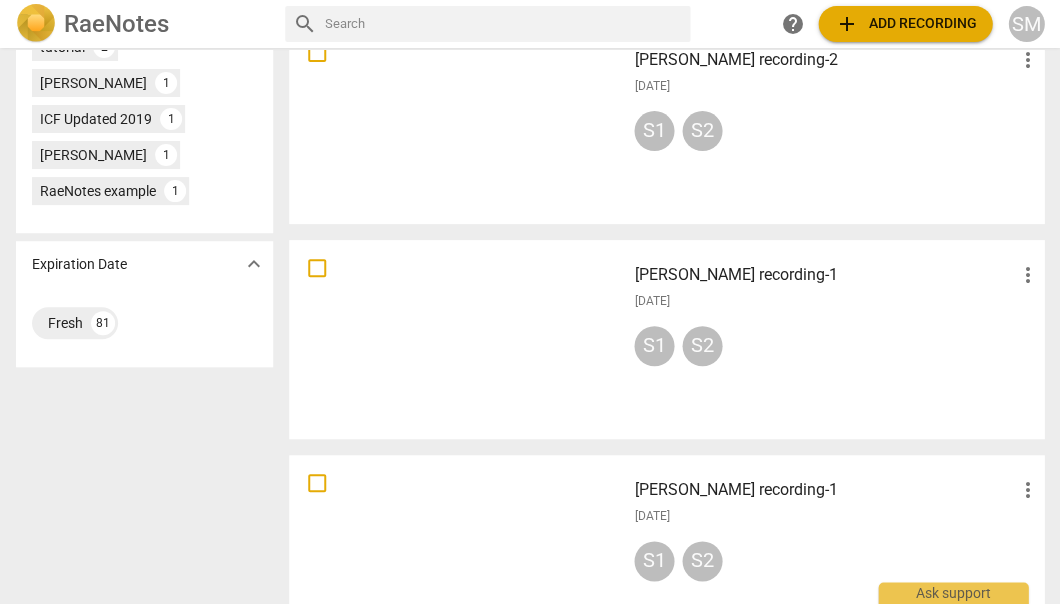 click on "[PERSON_NAME] recording-1" at bounding box center [824, 275] 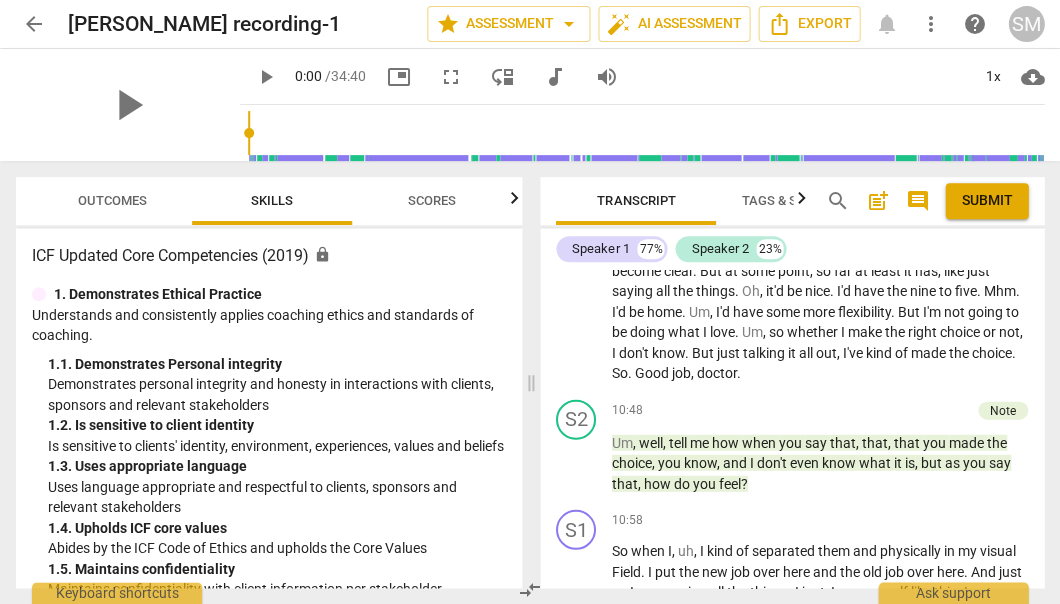 scroll, scrollTop: 4418, scrollLeft: 0, axis: vertical 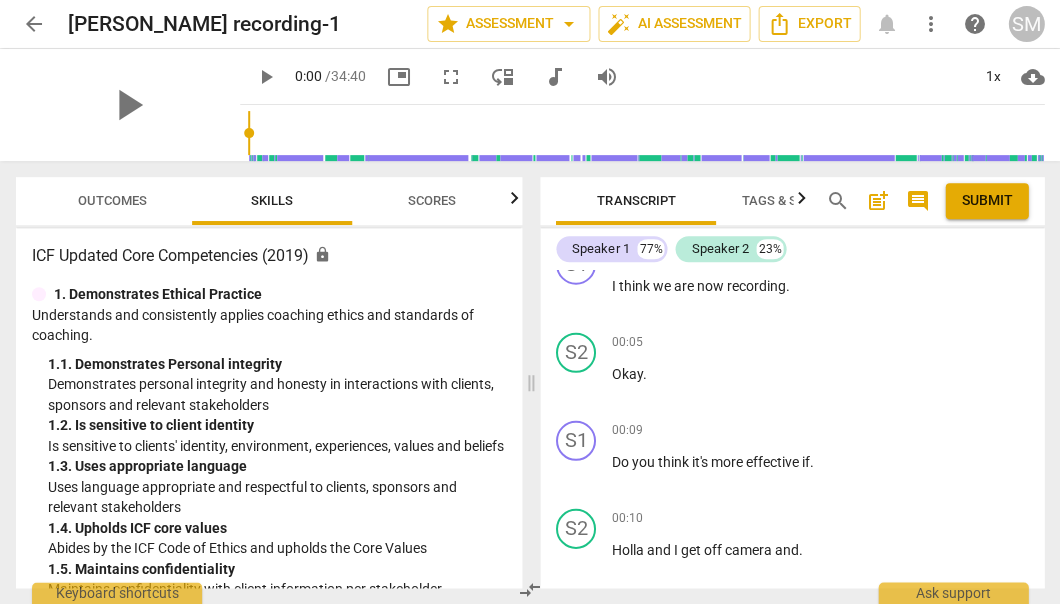 click on "Outcomes" at bounding box center [112, 200] 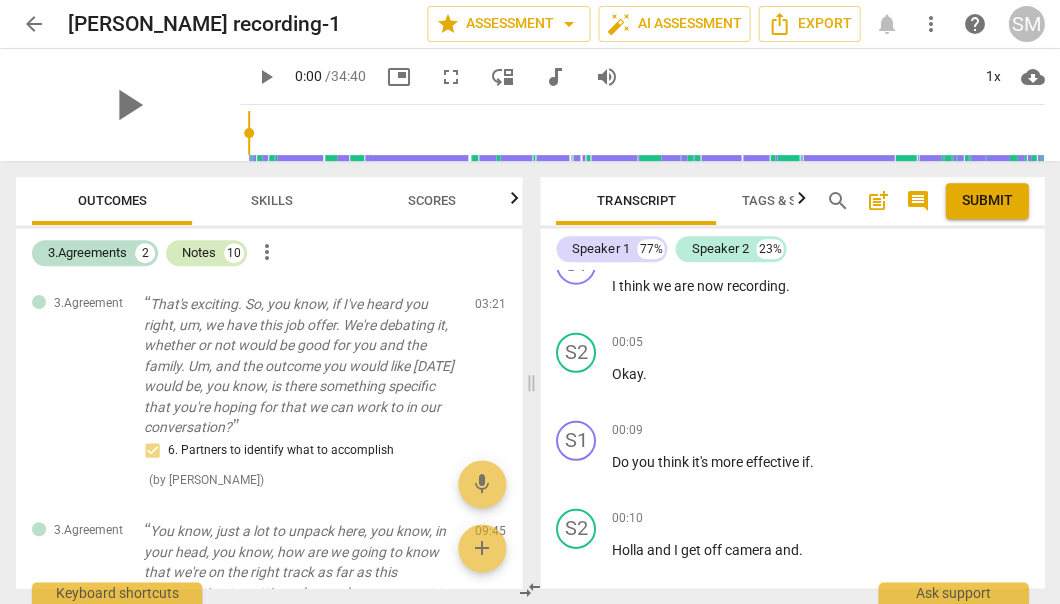 click on "Notes" at bounding box center (199, 253) 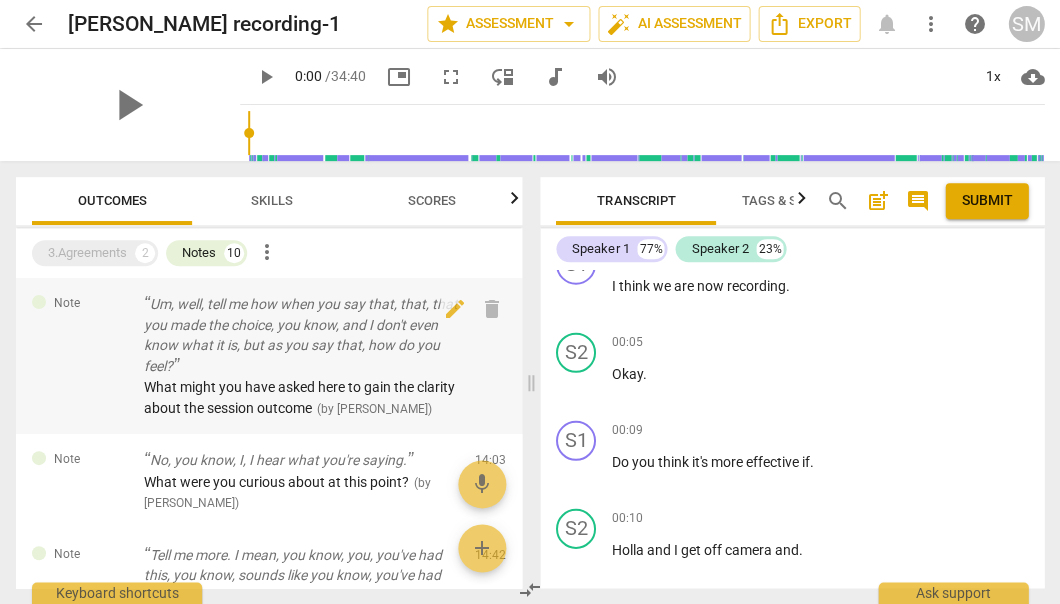 scroll, scrollTop: 0, scrollLeft: 0, axis: both 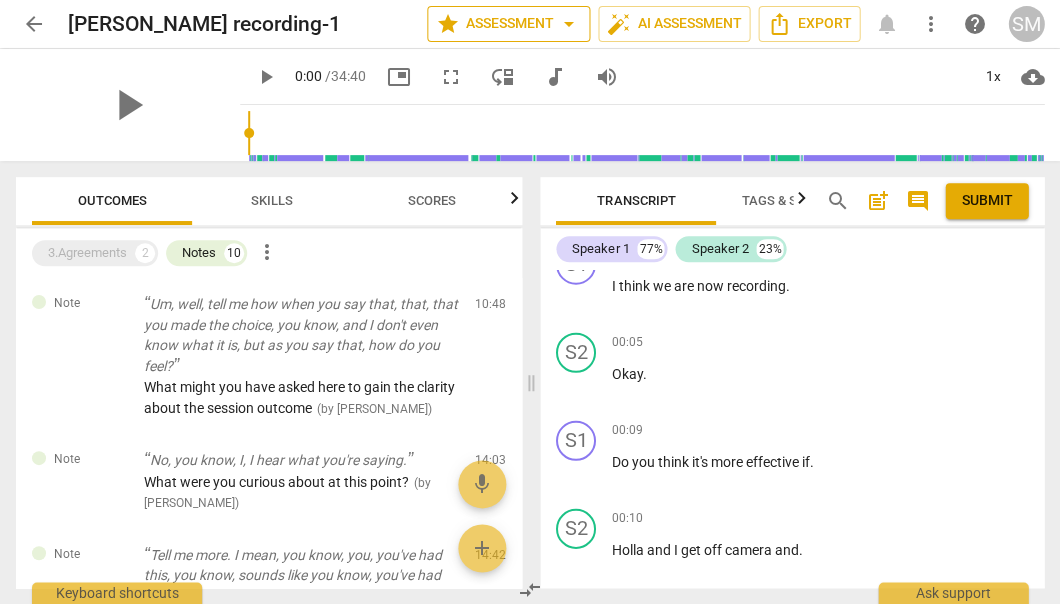 click on "star    Assessment   arrow_drop_down" at bounding box center [508, 24] 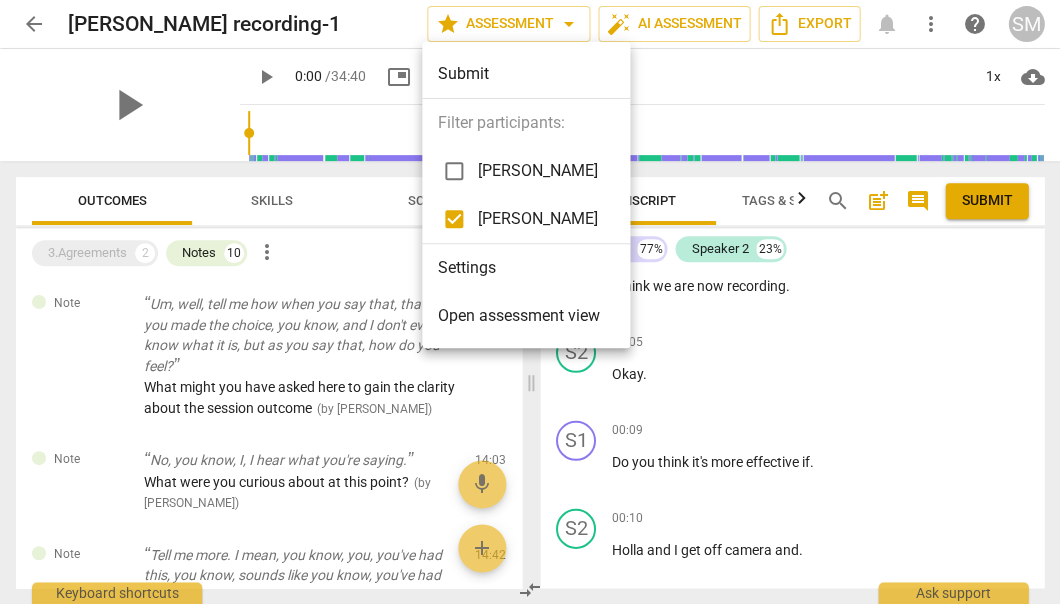 click at bounding box center [530, 302] 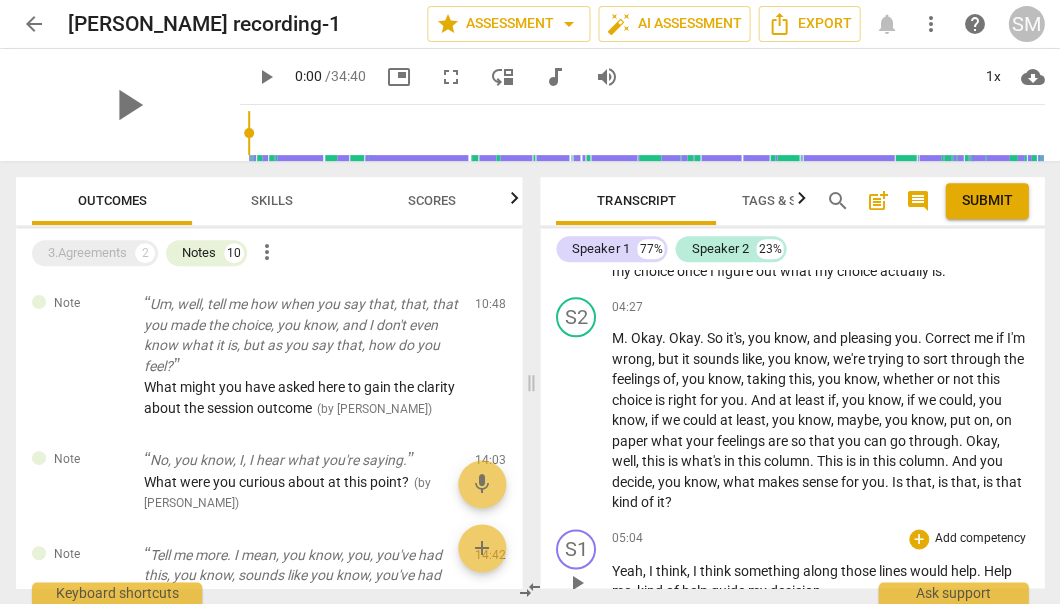 scroll, scrollTop: 2785, scrollLeft: 0, axis: vertical 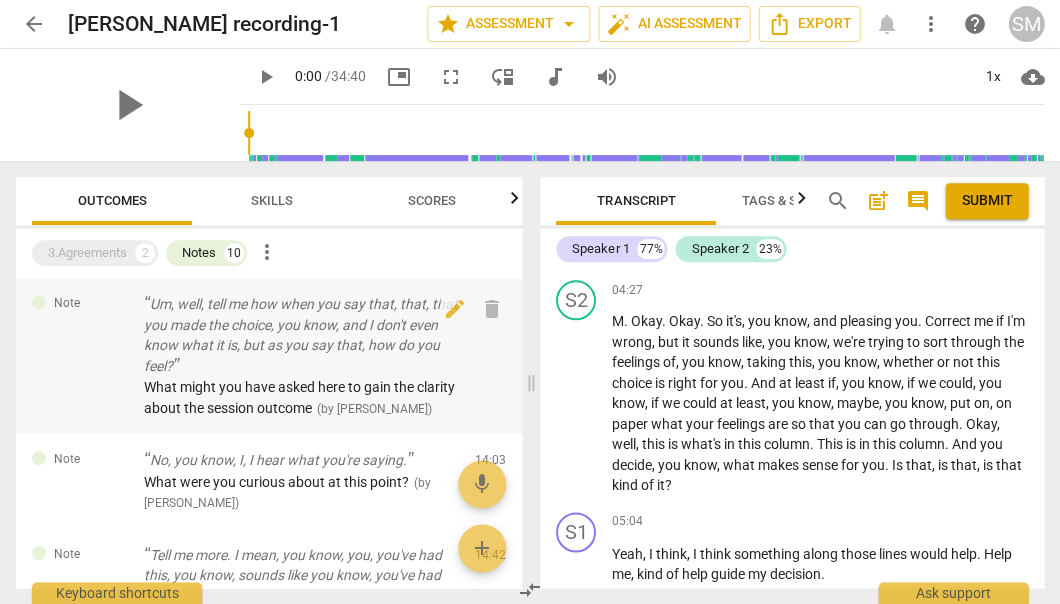 click on "Um, well, tell me how when you say that, that, that you made the choice, you know, and I don't even know what it is, but as you say that, how do you feel?" at bounding box center [301, 335] 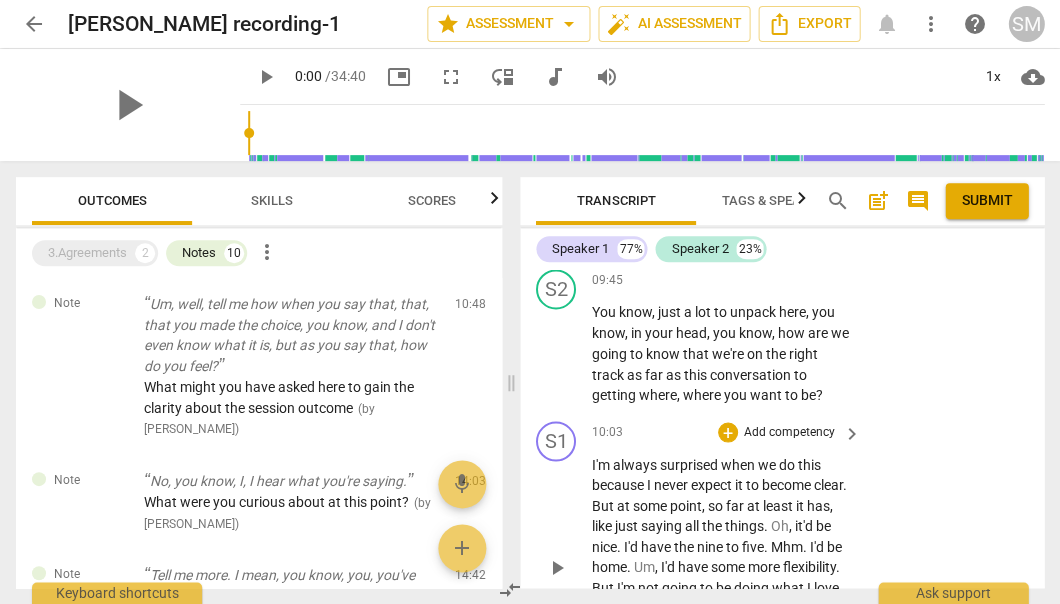 scroll, scrollTop: 5397, scrollLeft: 0, axis: vertical 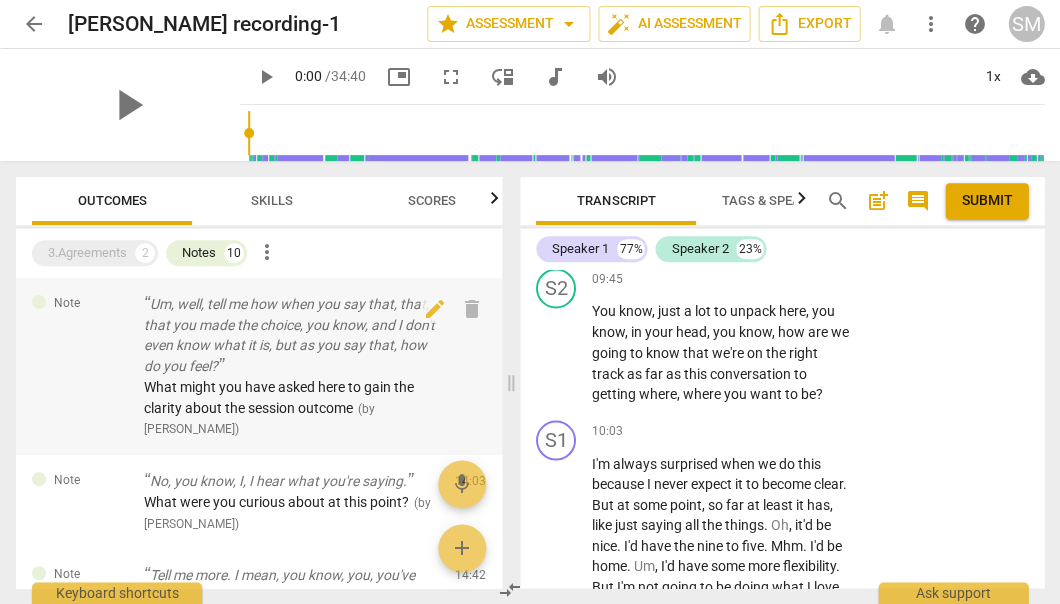 click on "Um, well, tell me how when you say that, that, that you made the choice, you know, and I don't even know what it is, but as you say that, how do you feel?" at bounding box center [291, 335] 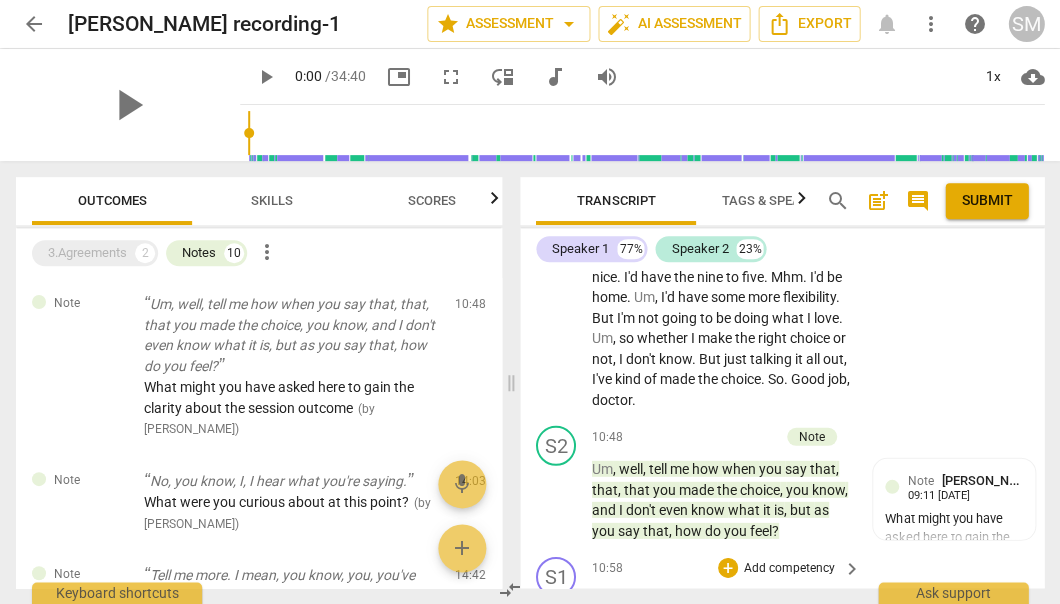 scroll, scrollTop: 5663, scrollLeft: 0, axis: vertical 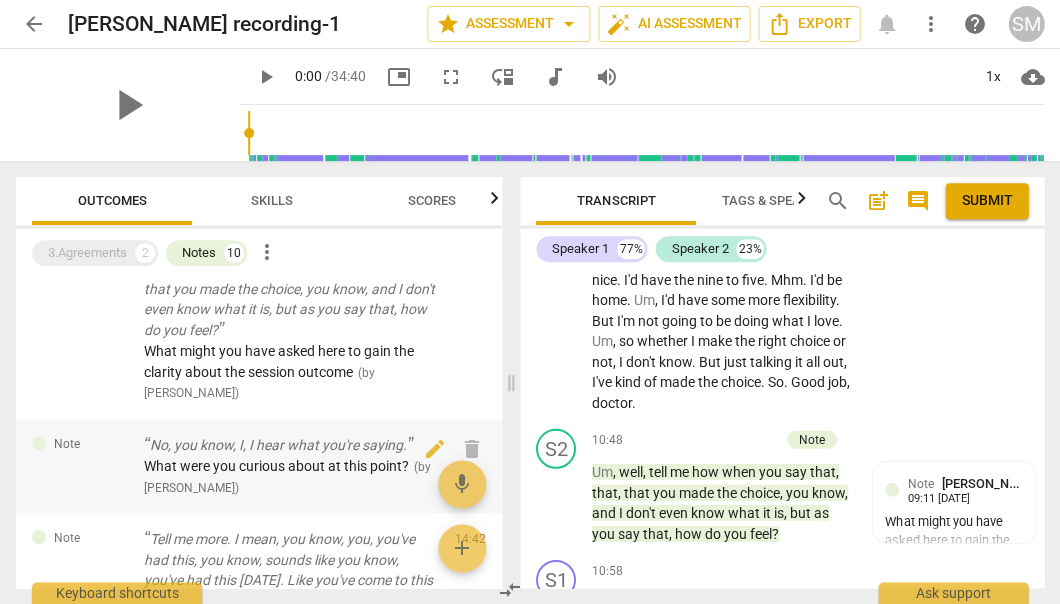 click on "What were you curious about at this point? ( by [PERSON_NAME] )" at bounding box center (291, 476) 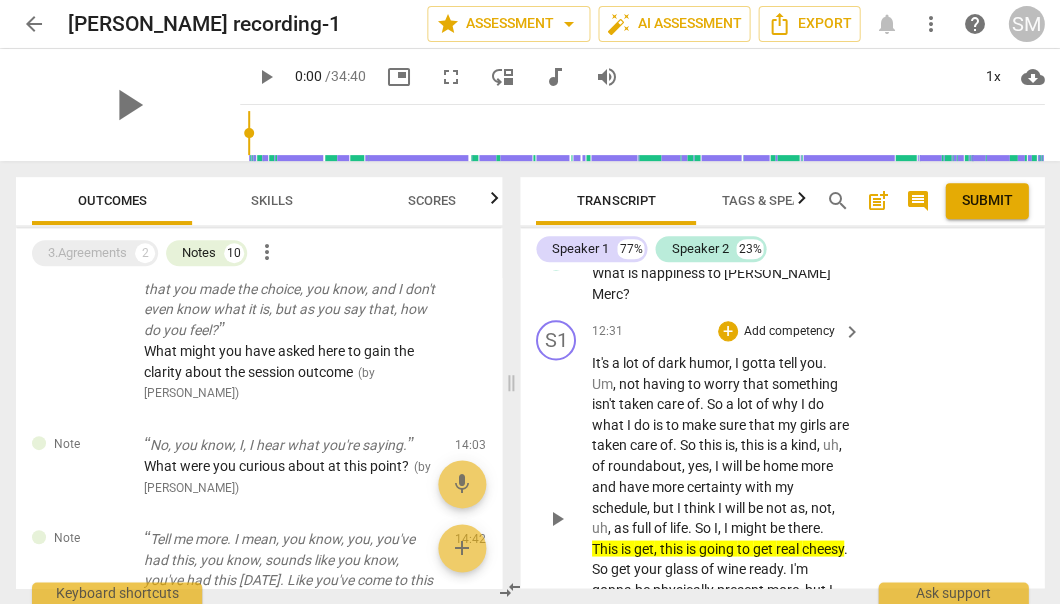 scroll, scrollTop: 6506, scrollLeft: 0, axis: vertical 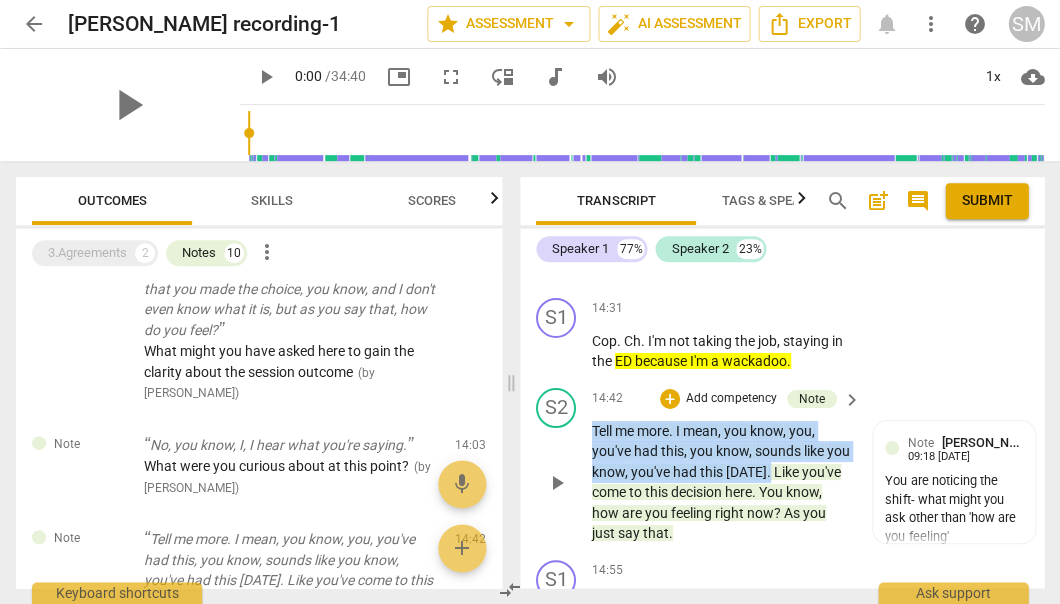 drag, startPoint x: 593, startPoint y: 340, endPoint x: 810, endPoint y: 381, distance: 220.83931 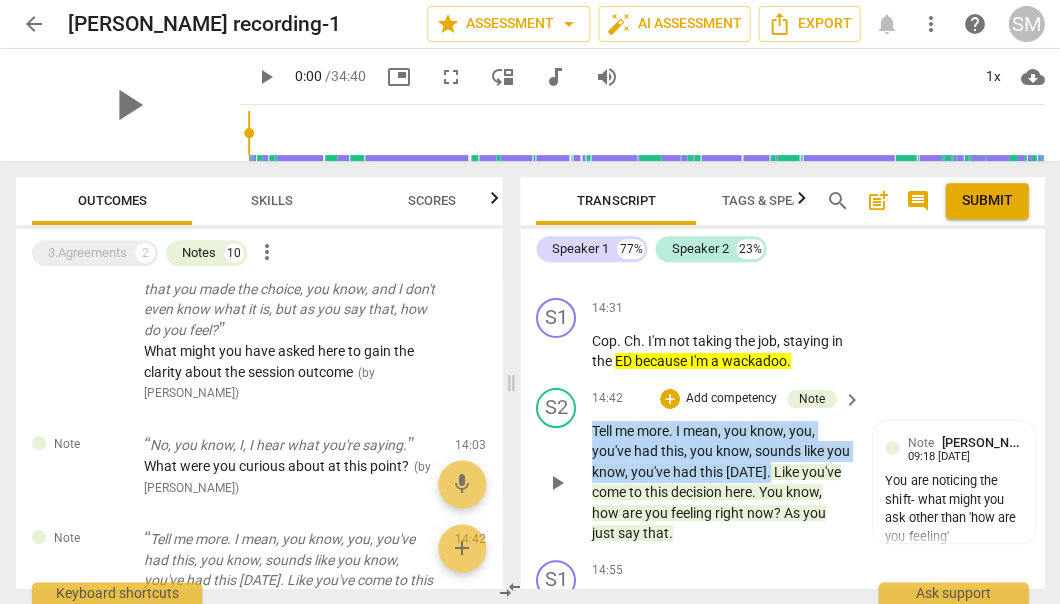 click on "Tell   me   more .   I   mean ,   you   know ,   you ,   you've   had   this ,   you   know ,   sounds   like   you   know ,   you've   had   this   [DATE] .   Like   you've   come   to   this   decision   here .   You   know ,   how   are   you   feeling   right   now ?   As   you   just   say   that ." at bounding box center (721, 482) 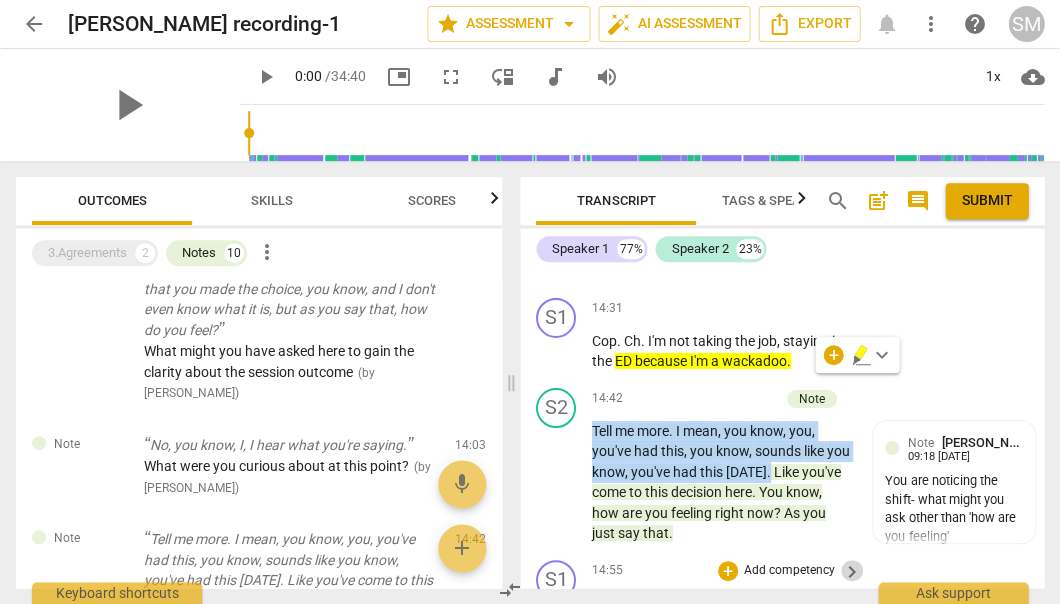 click on "keyboard_arrow_right" at bounding box center [852, 572] 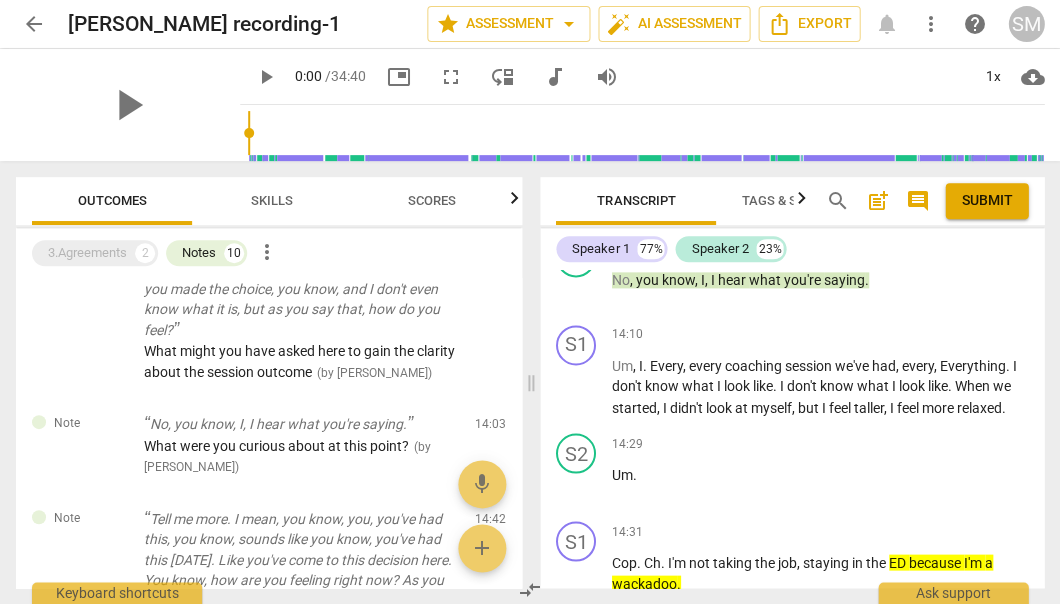 scroll, scrollTop: 5560, scrollLeft: 0, axis: vertical 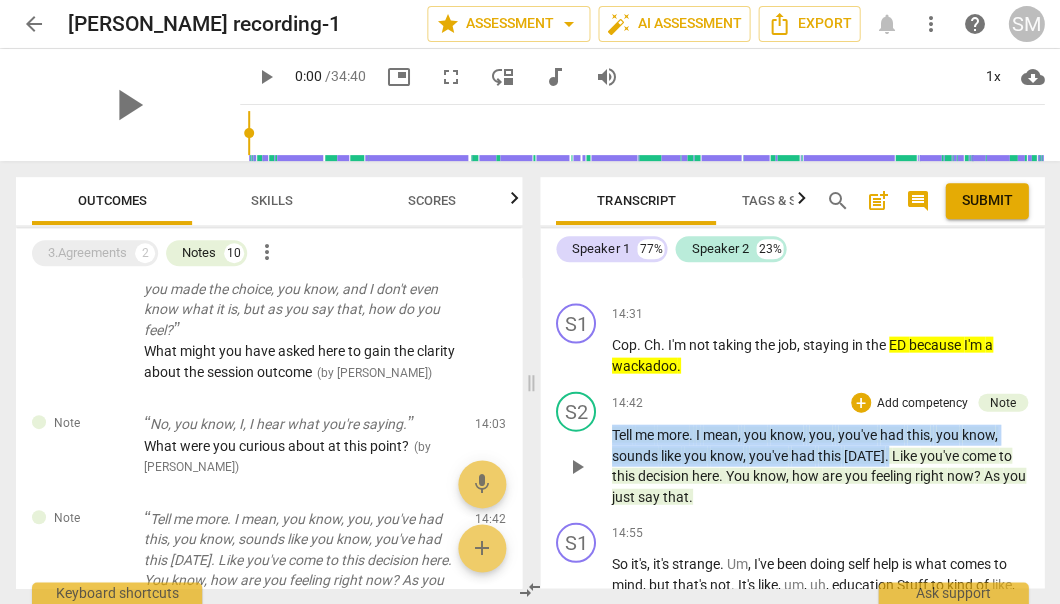 click on "you've" at bounding box center (859, 434) 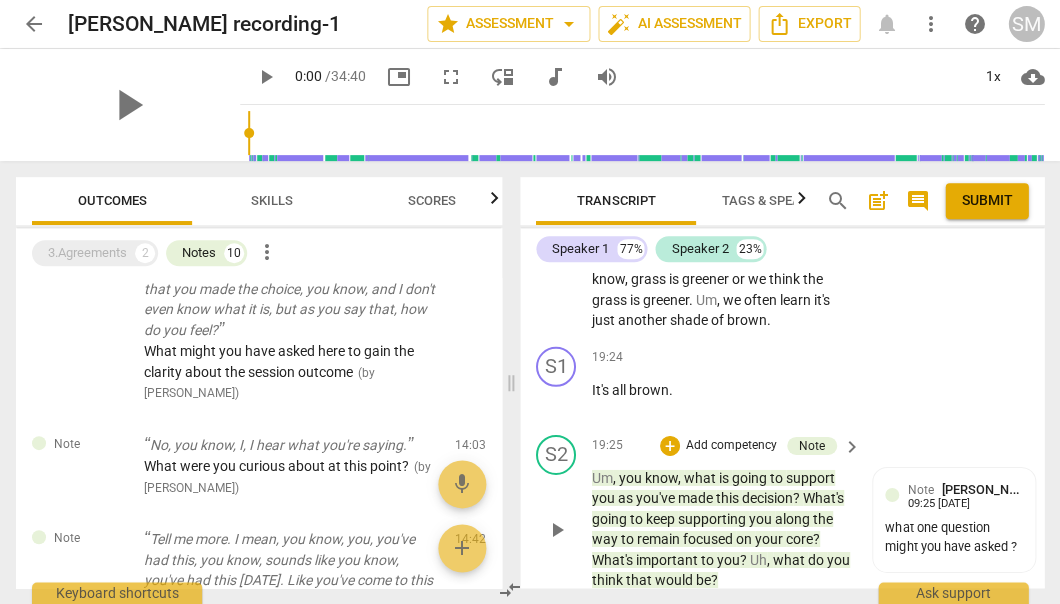 scroll, scrollTop: 9461, scrollLeft: 0, axis: vertical 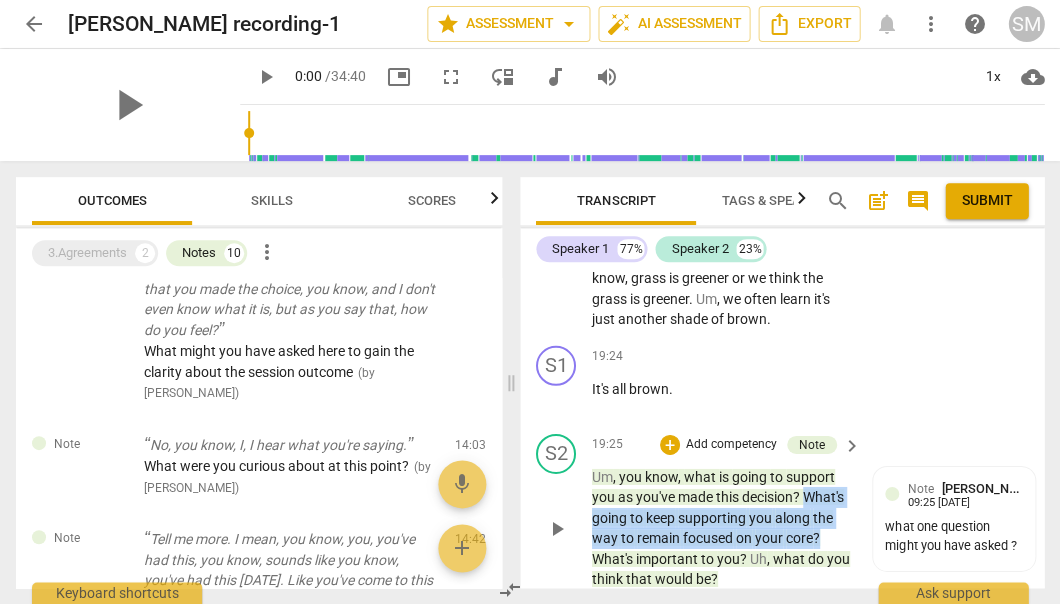 drag, startPoint x: 589, startPoint y: 373, endPoint x: 626, endPoint y: 427, distance: 65.459915 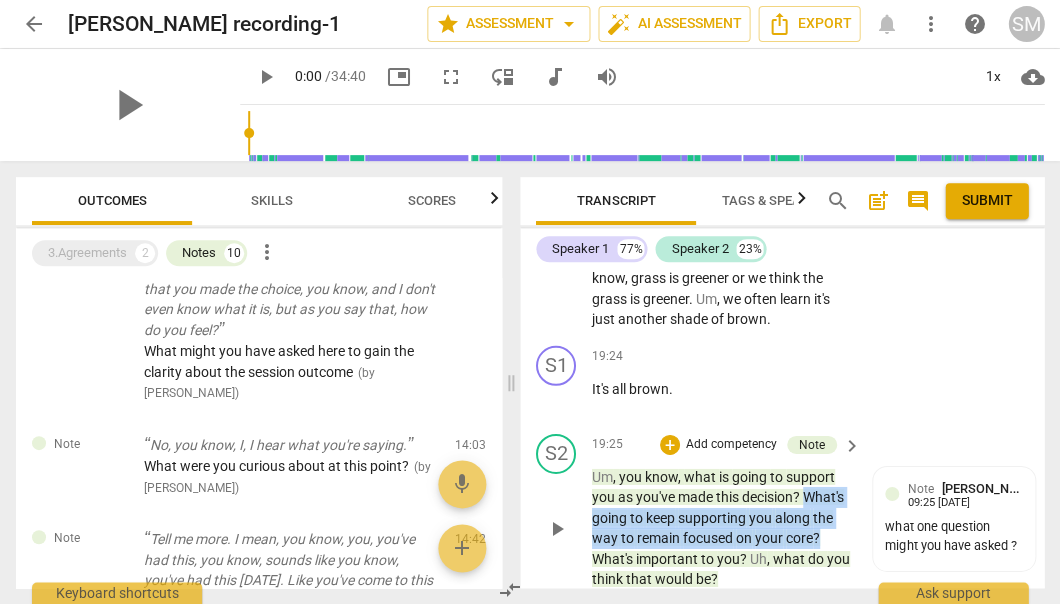 click on "S2 play_arrow pause 19:25 + Add competency Note keyboard_arrow_right Um ,   you   know ,   what   is   going   to   support   you   as   you've   made   this   decision ?   What's   going   to   keep   supporting   you   along   the   way   to   remain   focused   on   your   core ?   What's   important   to   you ?   Uh ,   what   do   you   think   that   would   be ? Note [PERSON_NAME] 09:25 [DATE] what one question might you have asked ?" at bounding box center [782, 512] 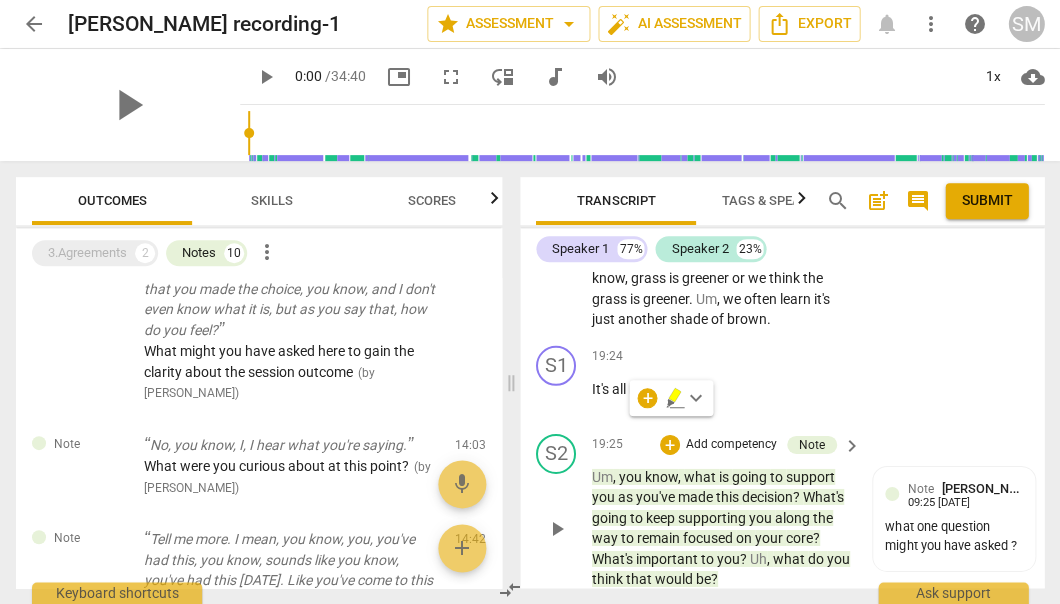 click on "what" at bounding box center (701, 477) 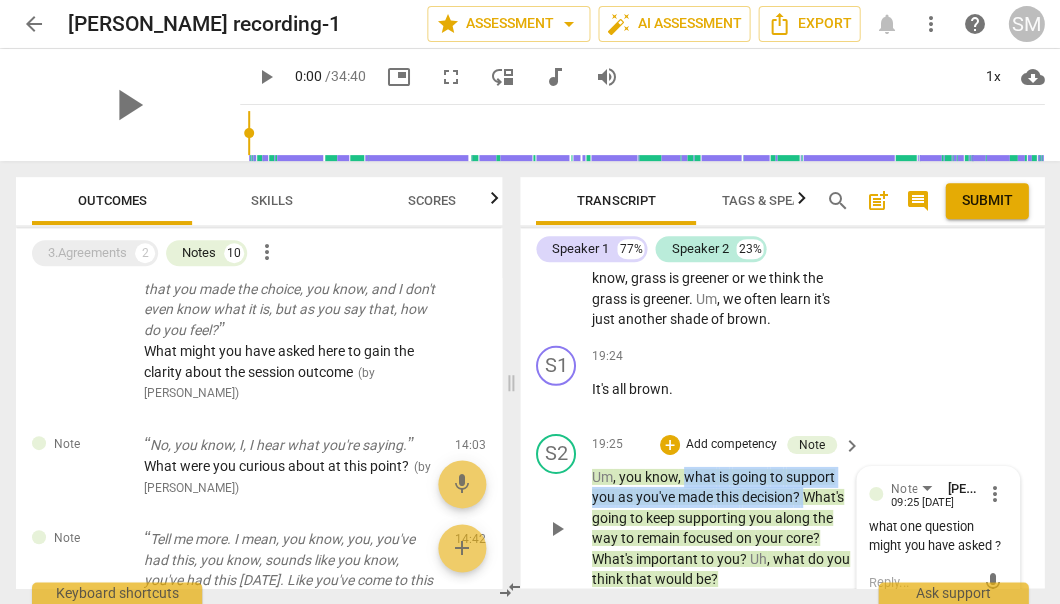 drag, startPoint x: 686, startPoint y: 339, endPoint x: 816, endPoint y: 360, distance: 131.68523 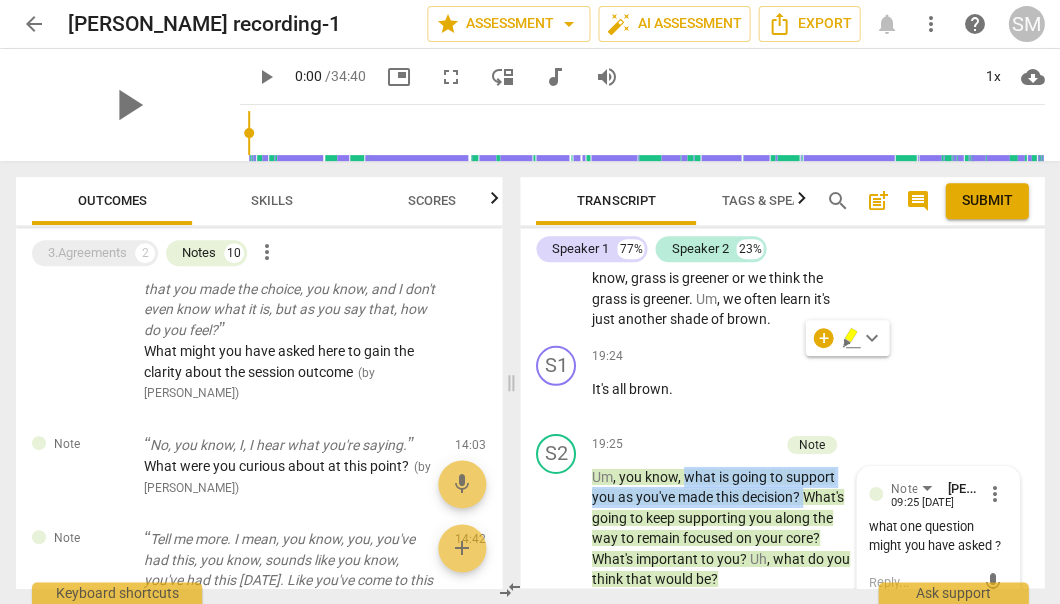 click on "+ Add competency" at bounding box center (777, 617) 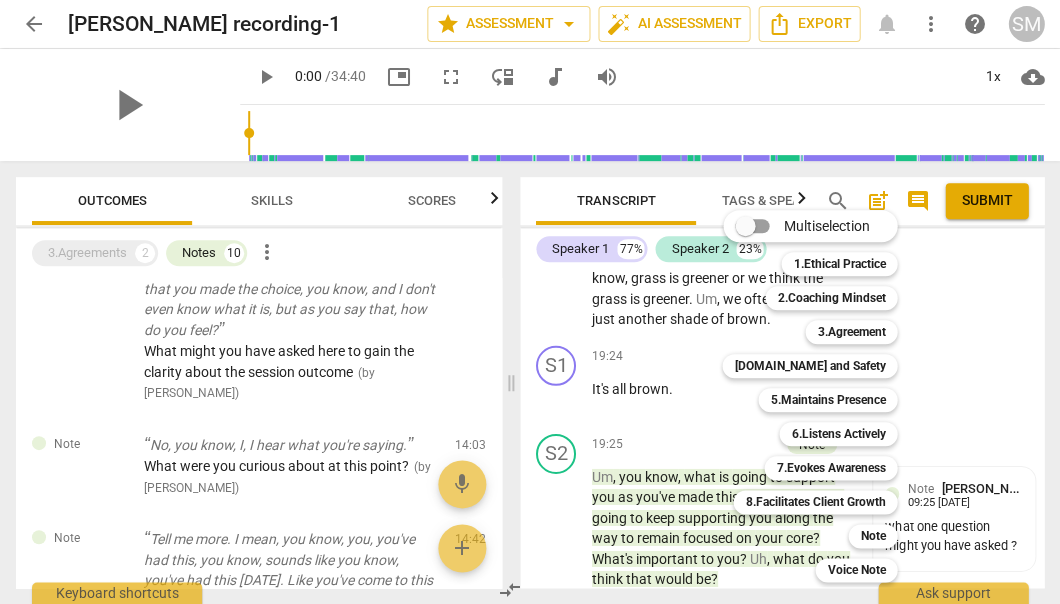 click at bounding box center [530, 302] 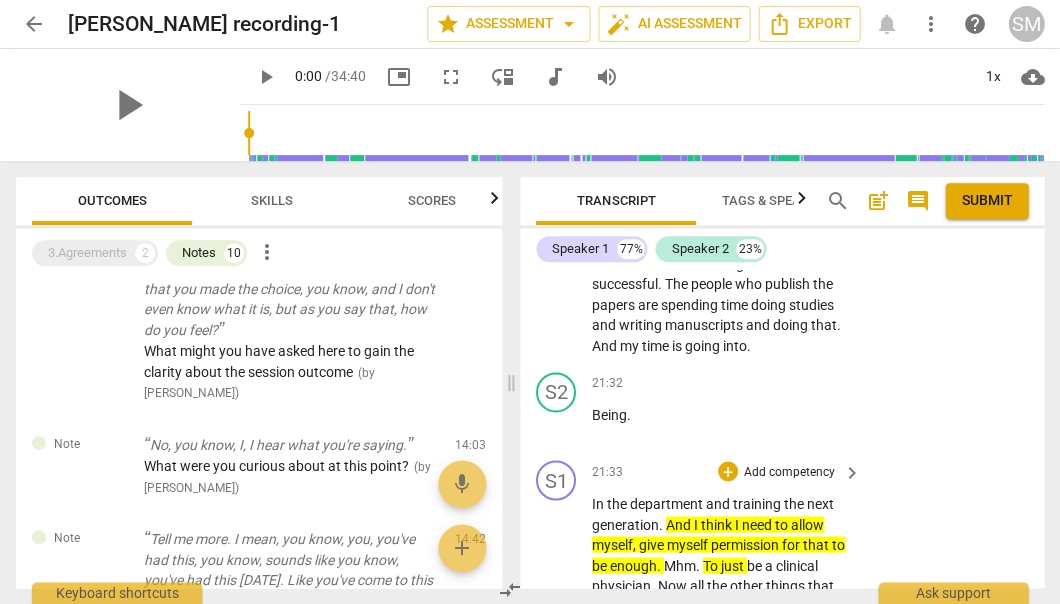 scroll, scrollTop: 10180, scrollLeft: 0, axis: vertical 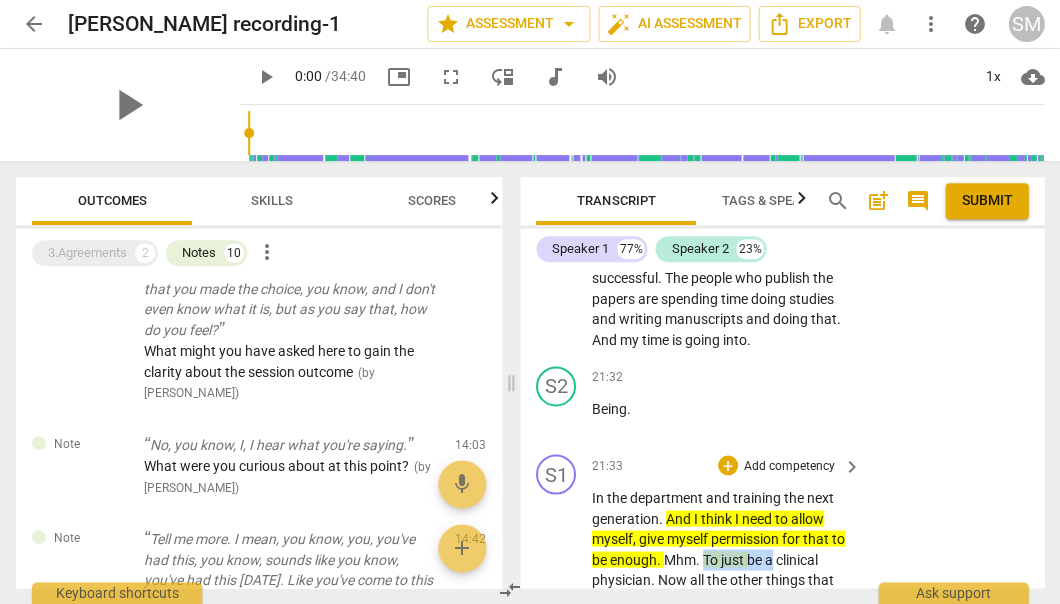 drag, startPoint x: 718, startPoint y: 411, endPoint x: 788, endPoint y: 413, distance: 70.028564 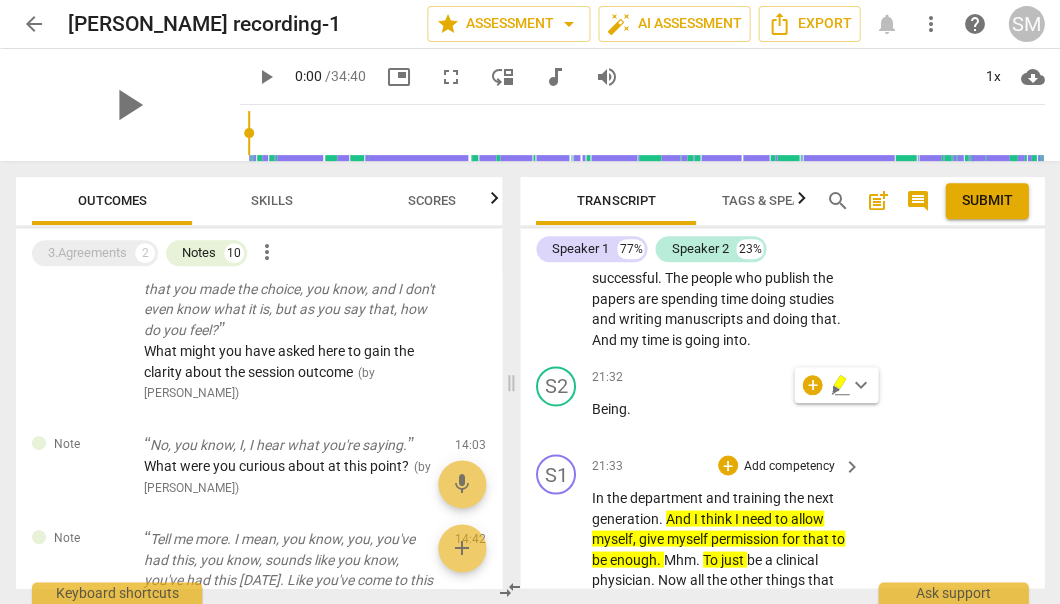 click on "S1 play_arrow pause 21:33 + Add competency keyboard_arrow_right In   the   department   and   training   the   next   generation .   And   I   think   I   need   to   allow   myself ,   give   myself   permission   for   that   to   be   enough .   Mhm .   To   just   be   a   clinical   physician .   Now   all   the   other   things   that   come   into .   I   got   to   do   this   many   llsas ,   I   gotta   do   quality   improvement   to   keep   my   board   certification ,   blah ,   blah ,   blah .   I   can   do   all   that   easily .   But   I   think ,   holy   stromboli .   Um ,   I   think   I   need   to   stop   looking   for ,   ah ,   purpose   and   just   follow   what   I   enjoy   doing .   And   that   is   my   purpose .   Mhm .   [PERSON_NAME] ." at bounding box center (782, 604) 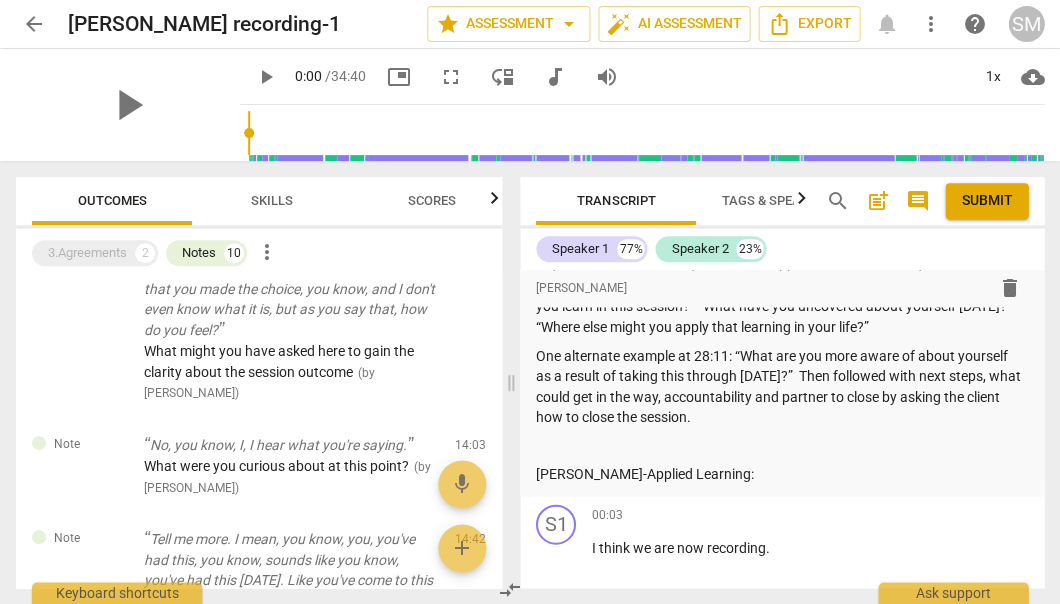 scroll, scrollTop: 549, scrollLeft: 0, axis: vertical 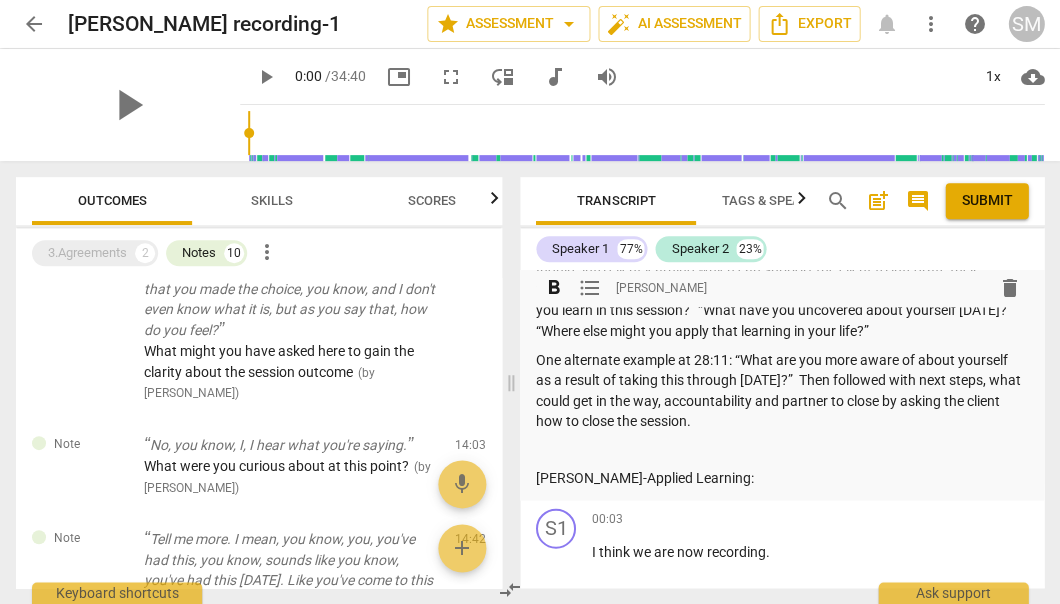 click on "[PERSON_NAME]-Applied Learning:" at bounding box center (782, 477) 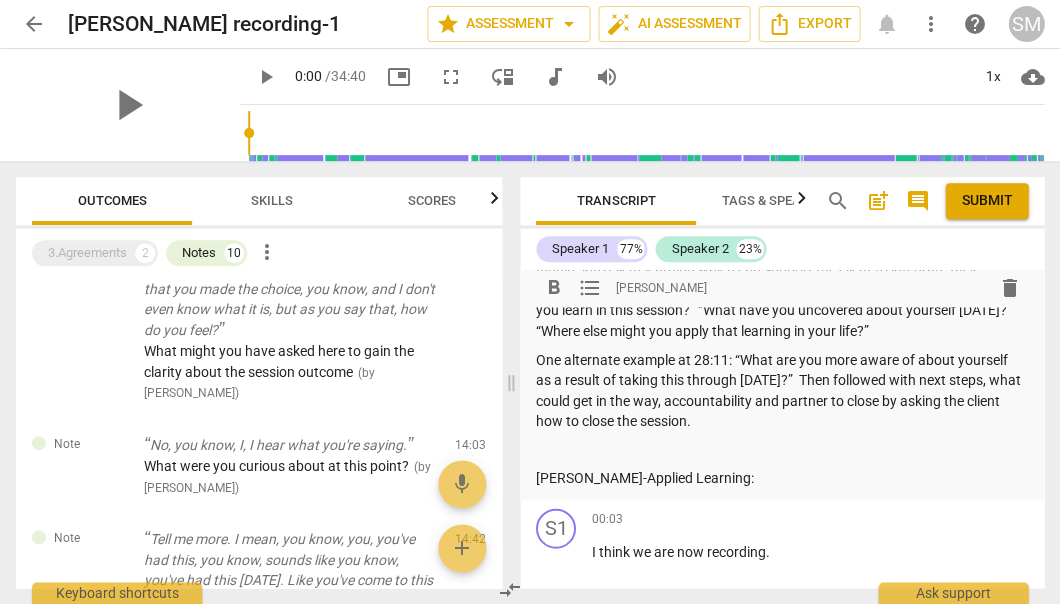 type 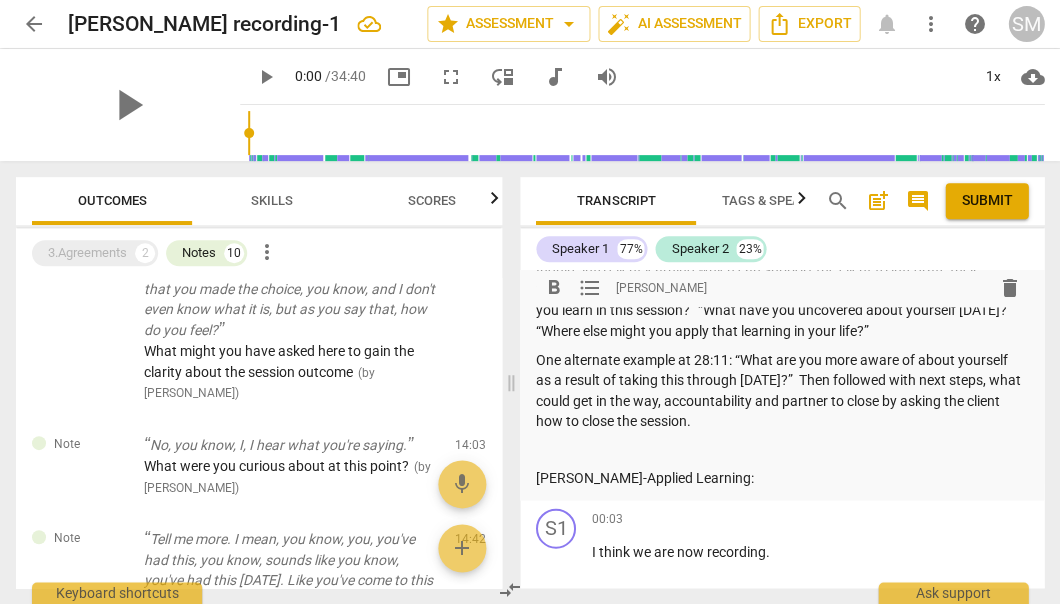 click on "[PERSON_NAME]-Applied Learning:" at bounding box center [782, 477] 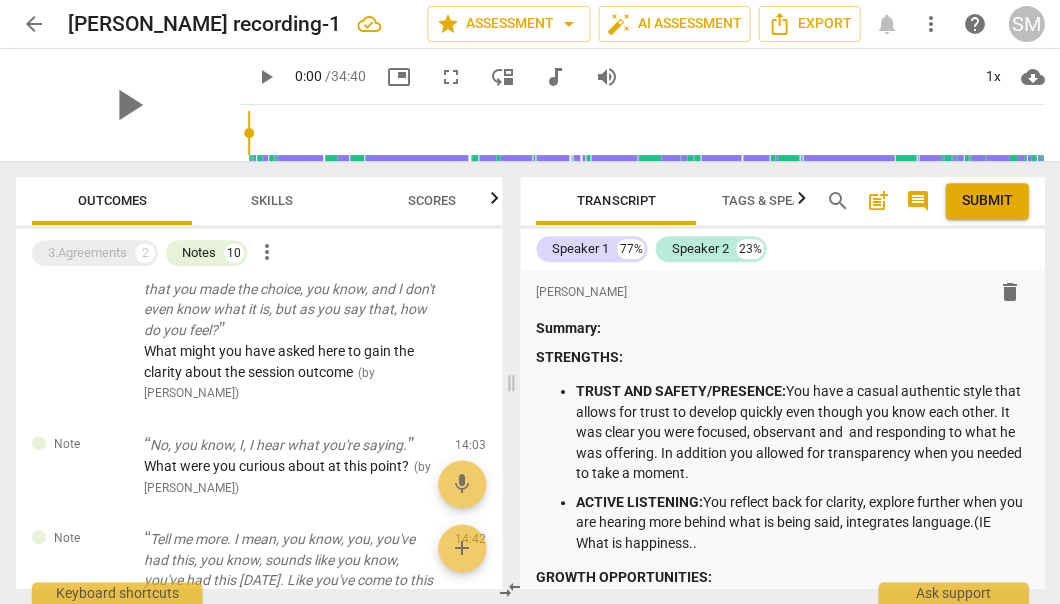 scroll, scrollTop: 0, scrollLeft: 0, axis: both 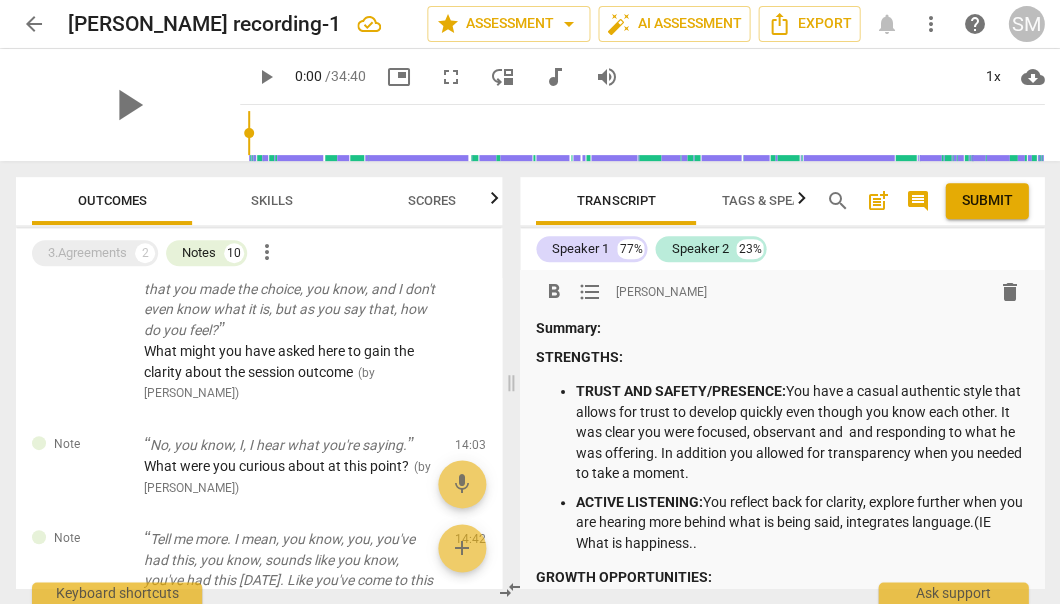 click on "arrow_back" at bounding box center [34, 24] 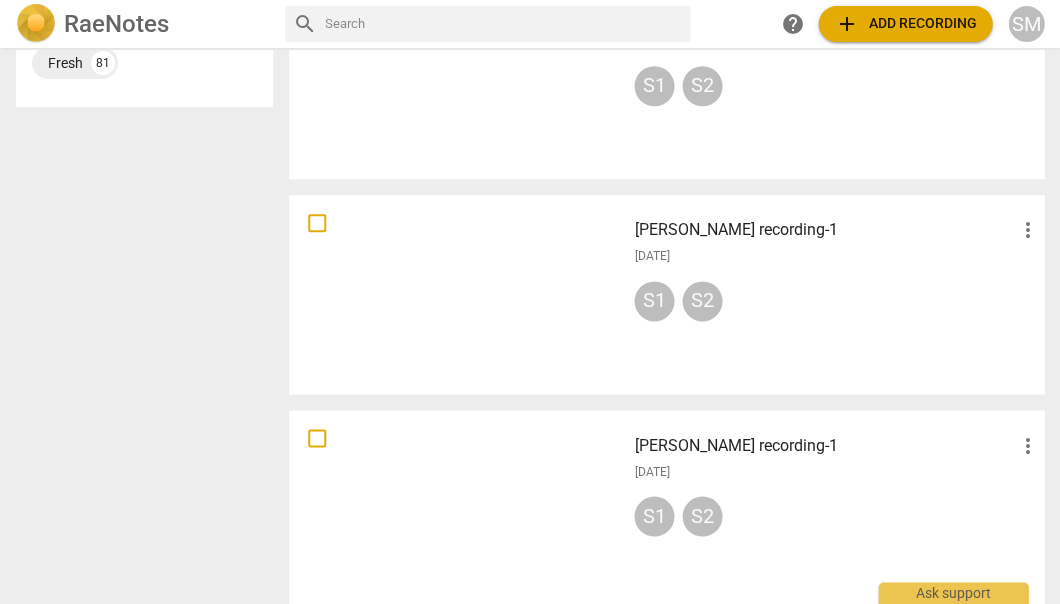 scroll, scrollTop: 1461, scrollLeft: 0, axis: vertical 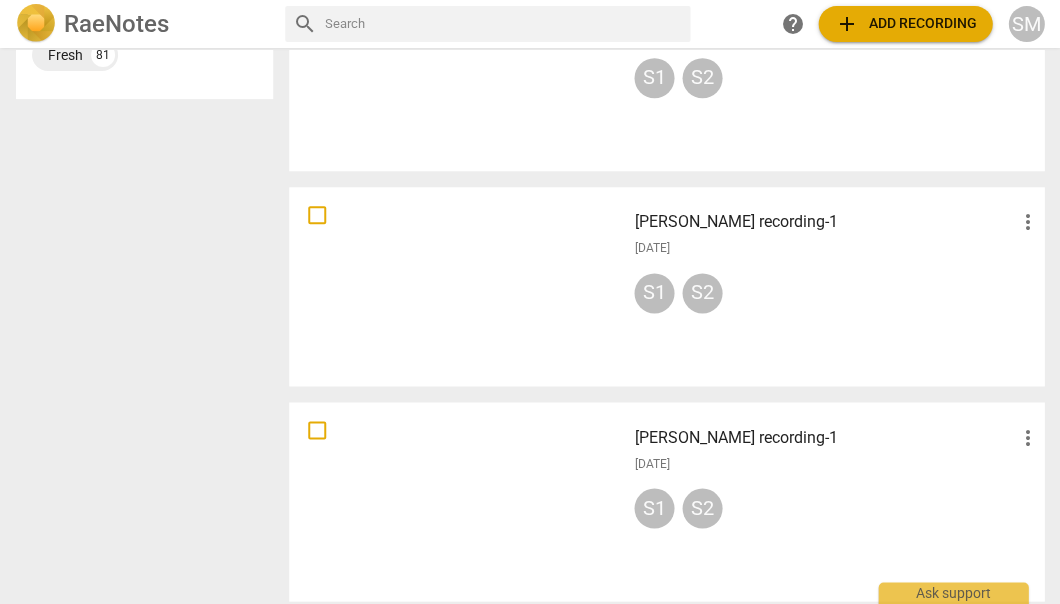 click on "[PERSON_NAME] recording-1" at bounding box center [824, 222] 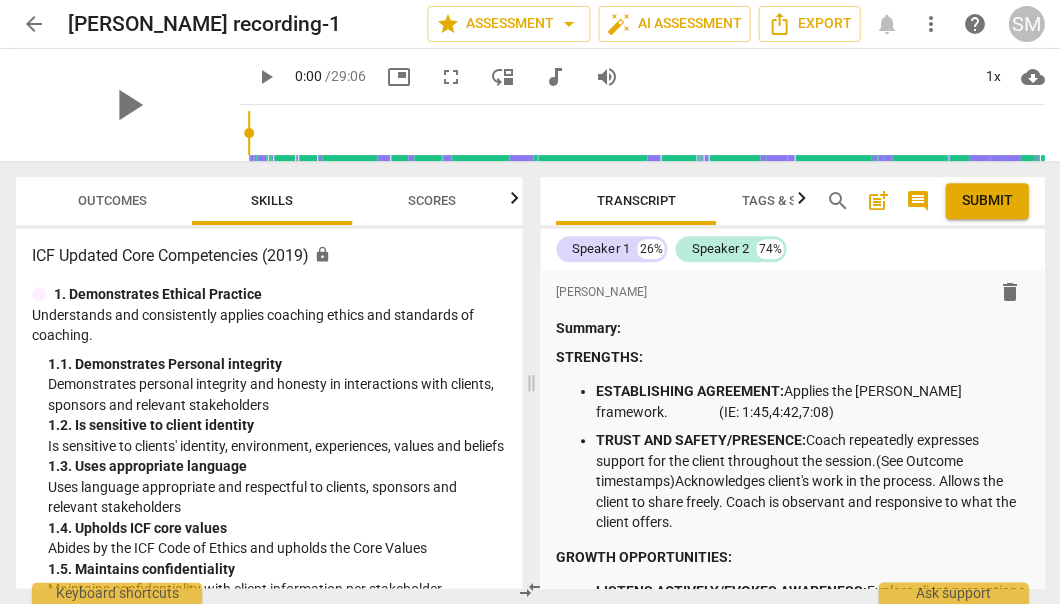 click on "Skills" at bounding box center [272, 200] 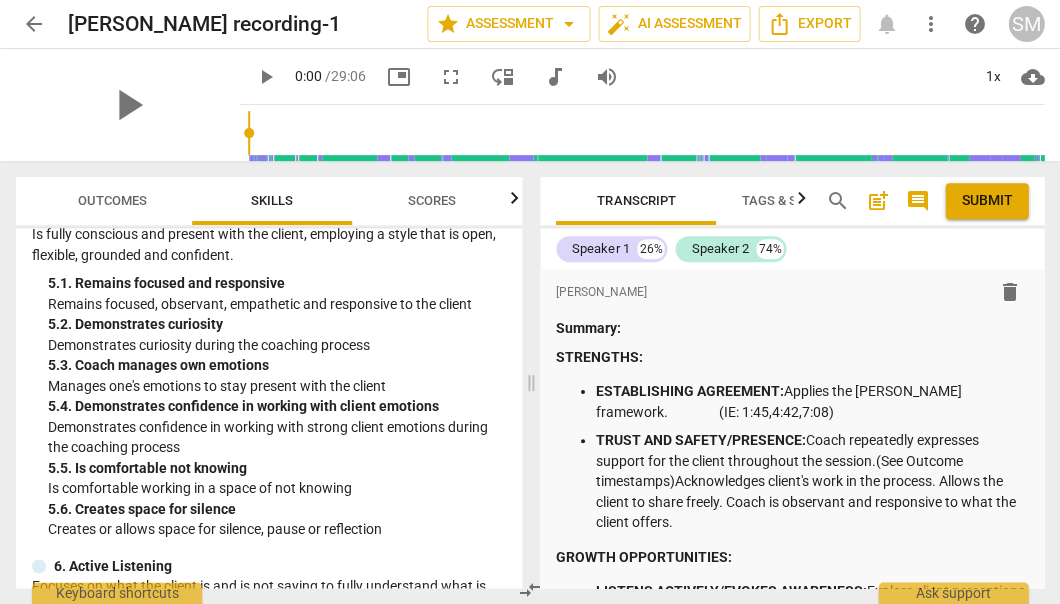 scroll, scrollTop: 2251, scrollLeft: 0, axis: vertical 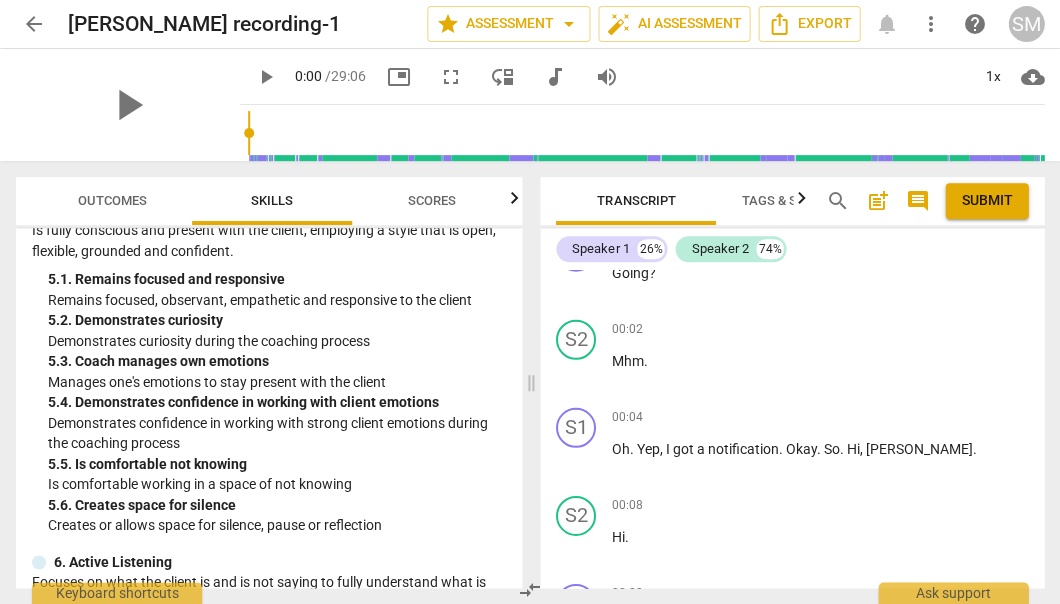 click on "Outcomes" at bounding box center (112, 200) 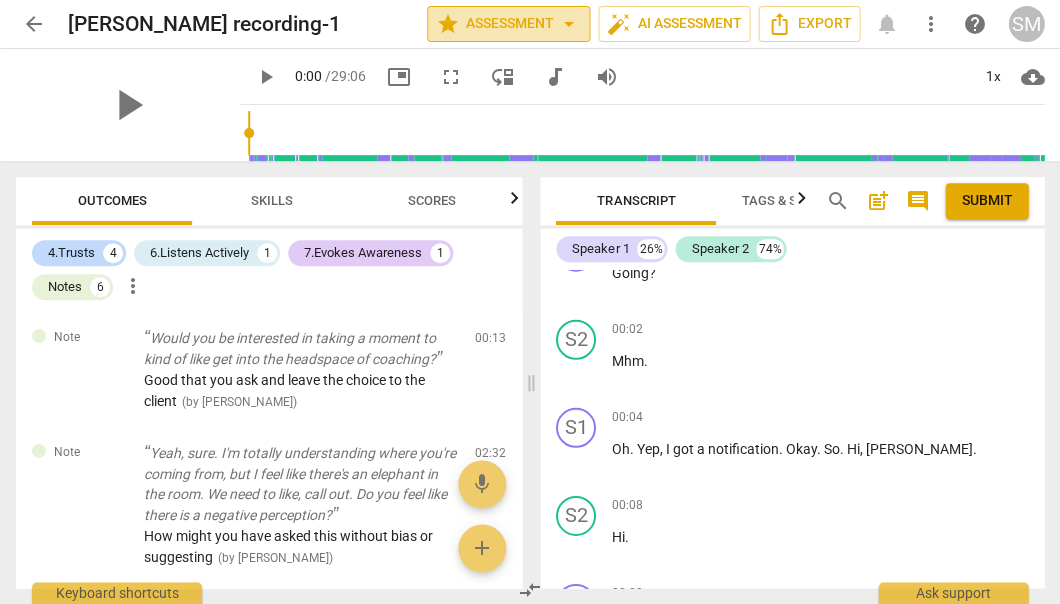 click on "star    Assessment   arrow_drop_down" at bounding box center [508, 24] 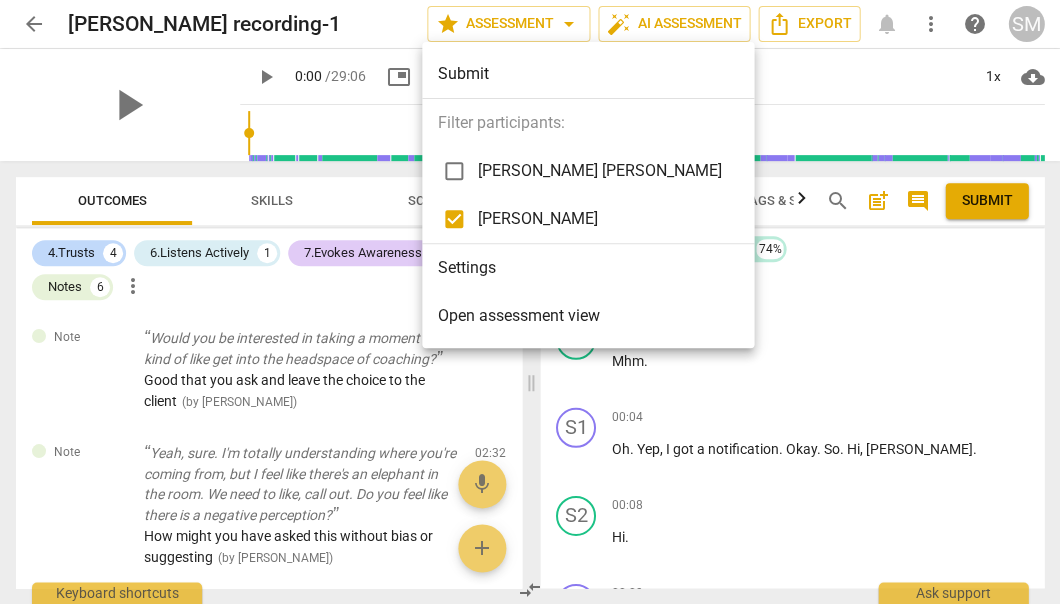 click at bounding box center (530, 302) 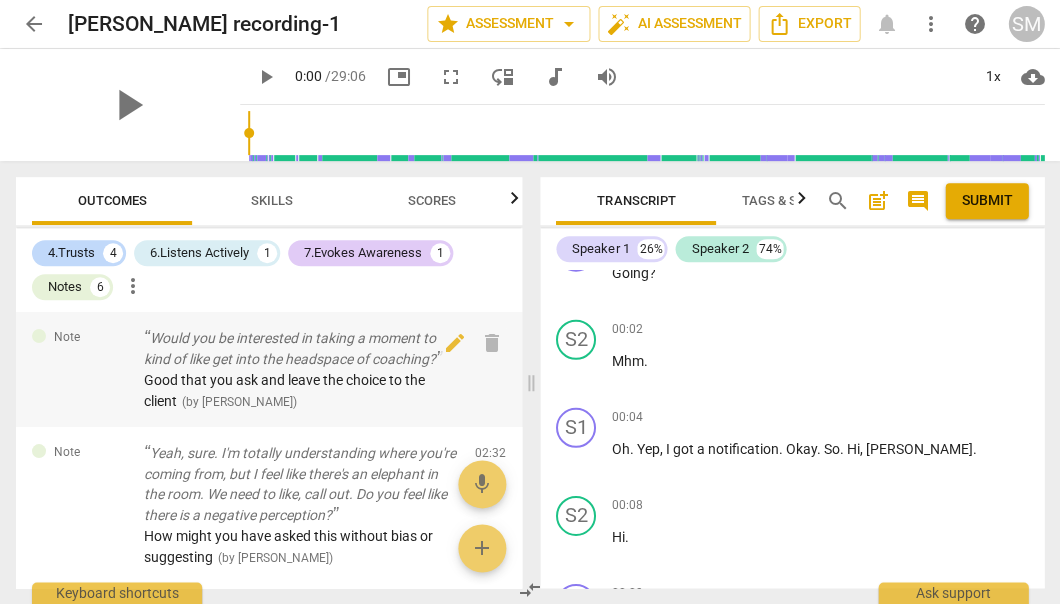 scroll, scrollTop: 0, scrollLeft: 0, axis: both 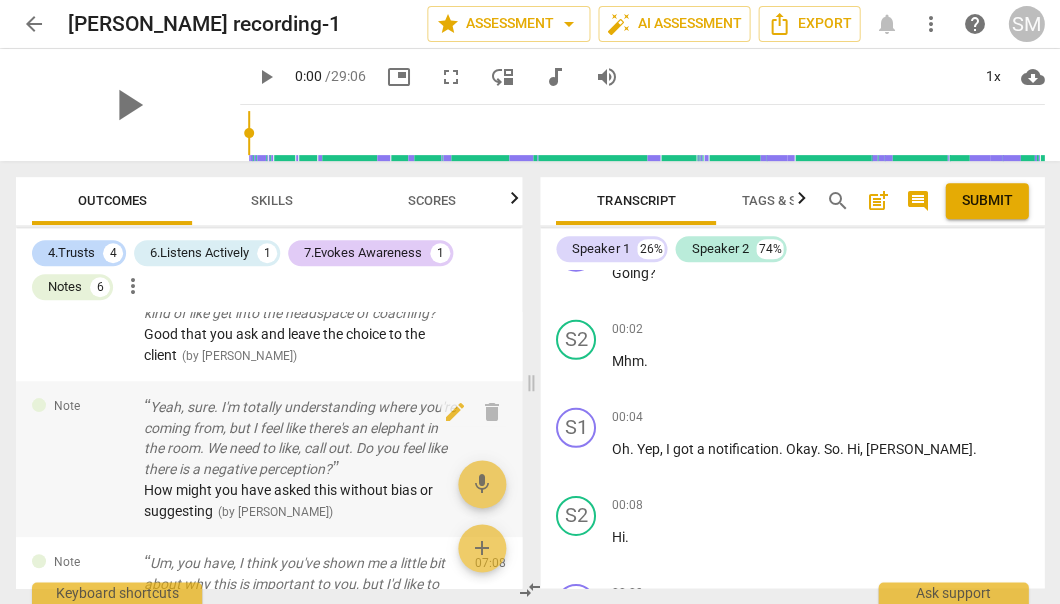 click on "Yeah, sure. I'm totally understanding where you're coming from, but I feel like there's an elephant in the room. We need to like, call out. Do you feel like there is a negative perception?" at bounding box center (301, 438) 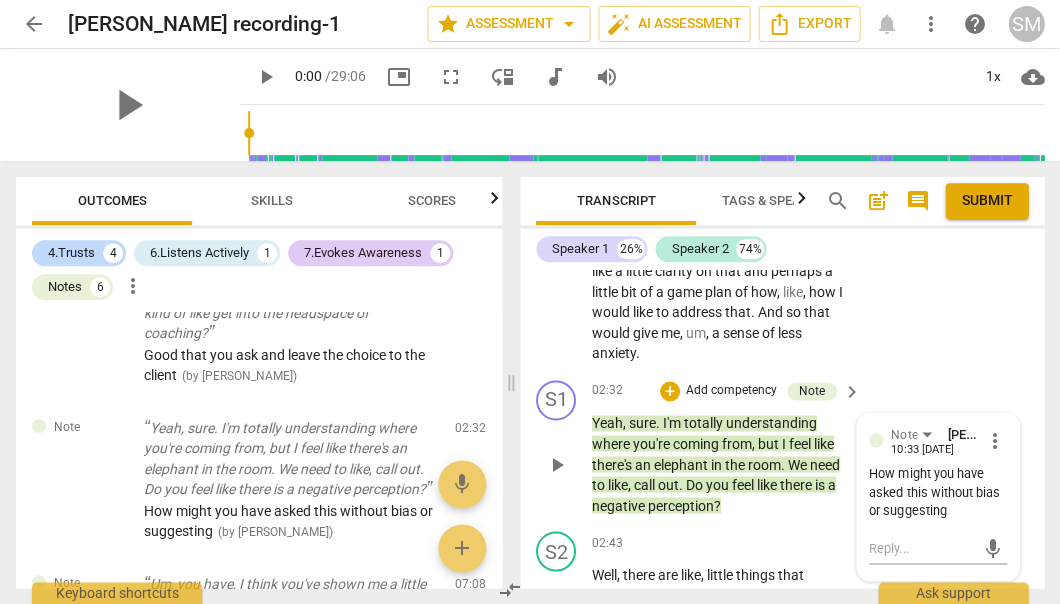 scroll, scrollTop: 2856, scrollLeft: 0, axis: vertical 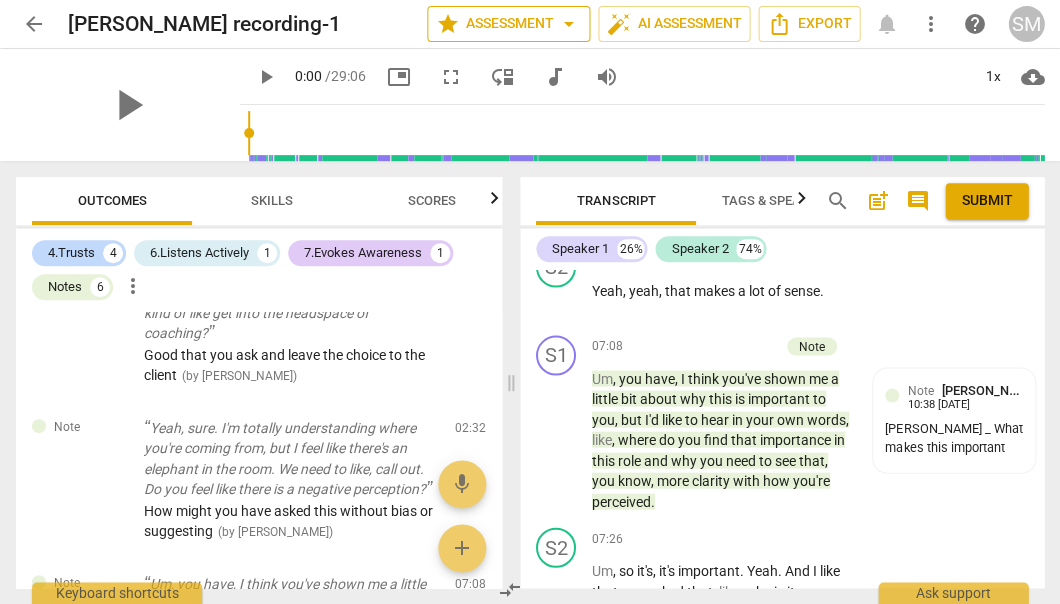 click on "star    Assessment   arrow_drop_down" at bounding box center (508, 24) 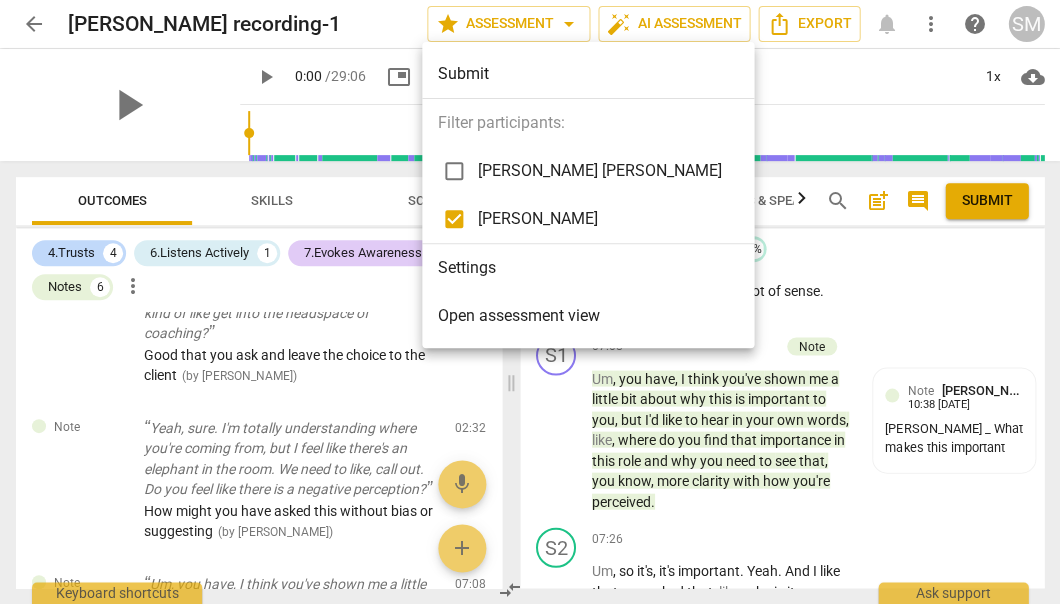 click at bounding box center [454, 171] 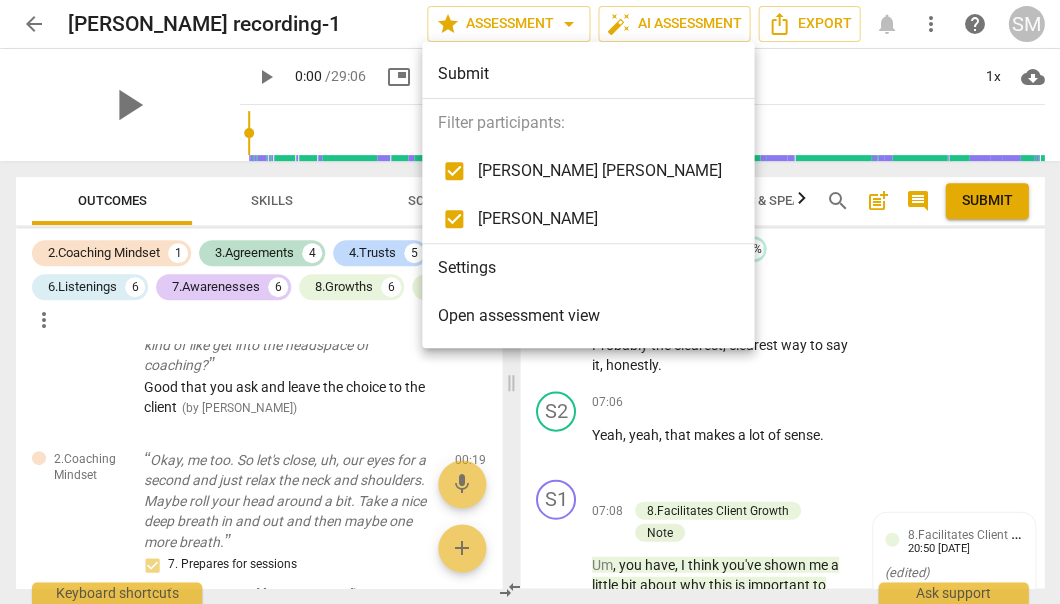 click at bounding box center (530, 302) 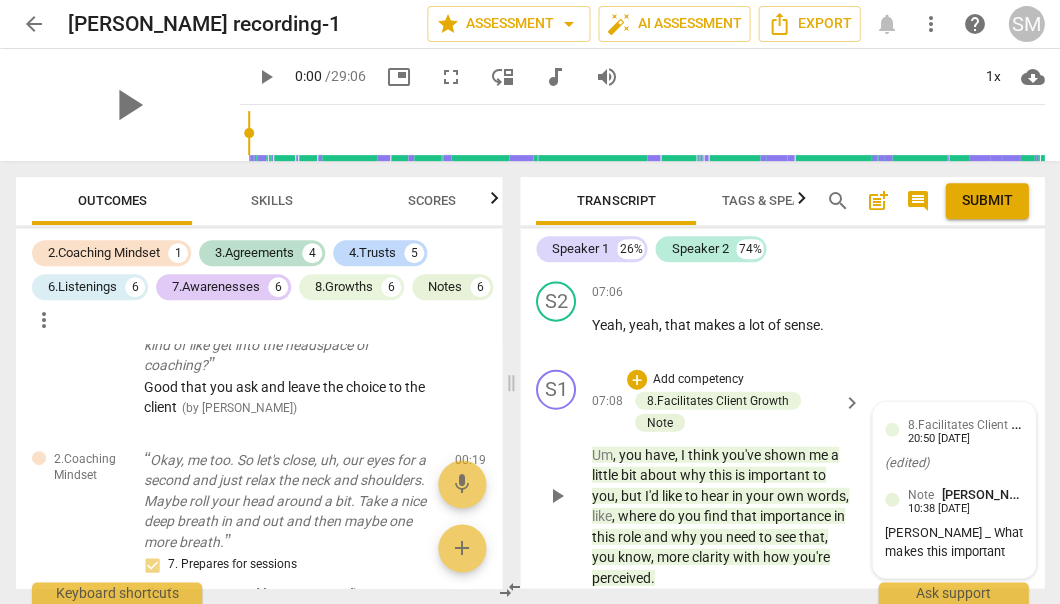 scroll, scrollTop: 5607, scrollLeft: 0, axis: vertical 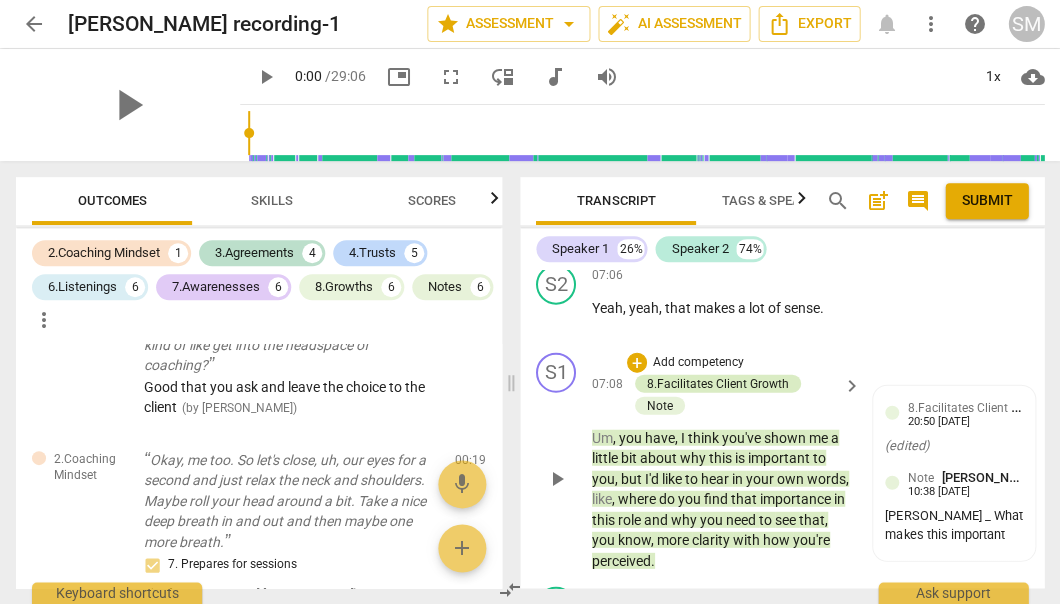 click on "8.Facilitates Client Growth" at bounding box center [718, 383] 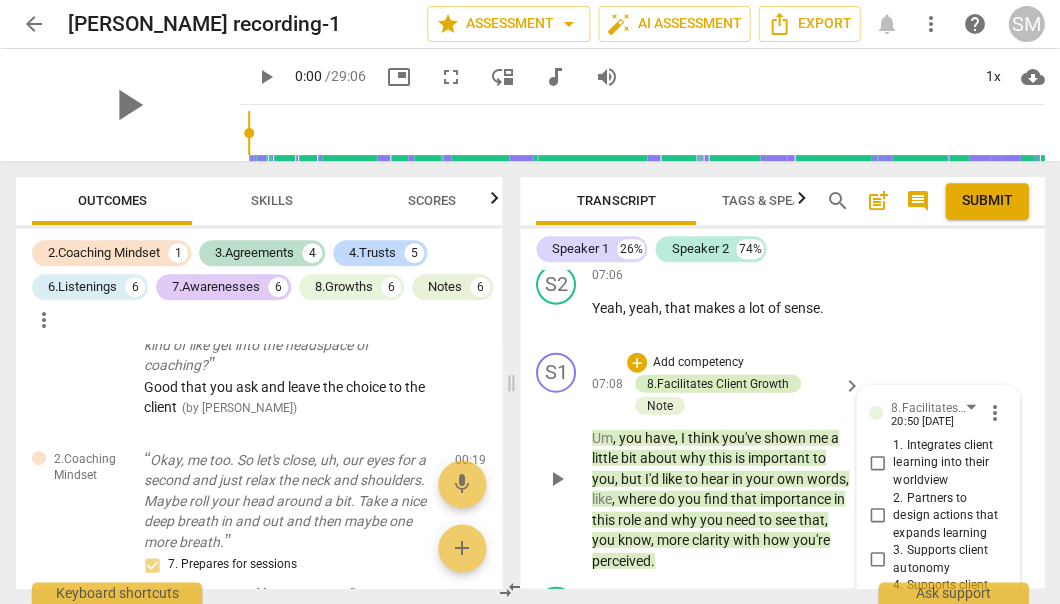 scroll, scrollTop: 1719, scrollLeft: 0, axis: vertical 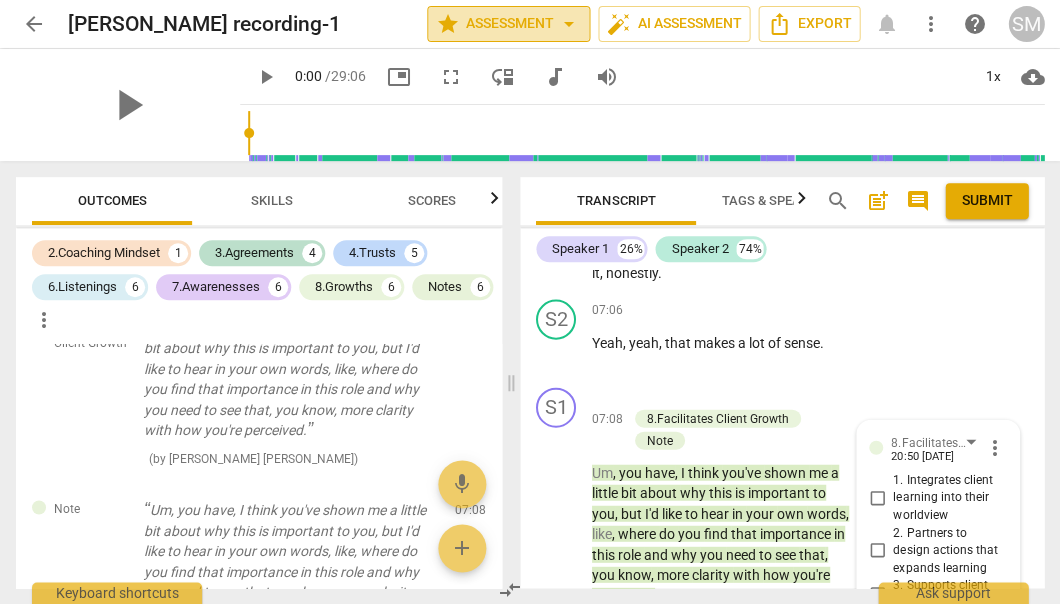 click on "star    Assessment   arrow_drop_down" at bounding box center (508, 24) 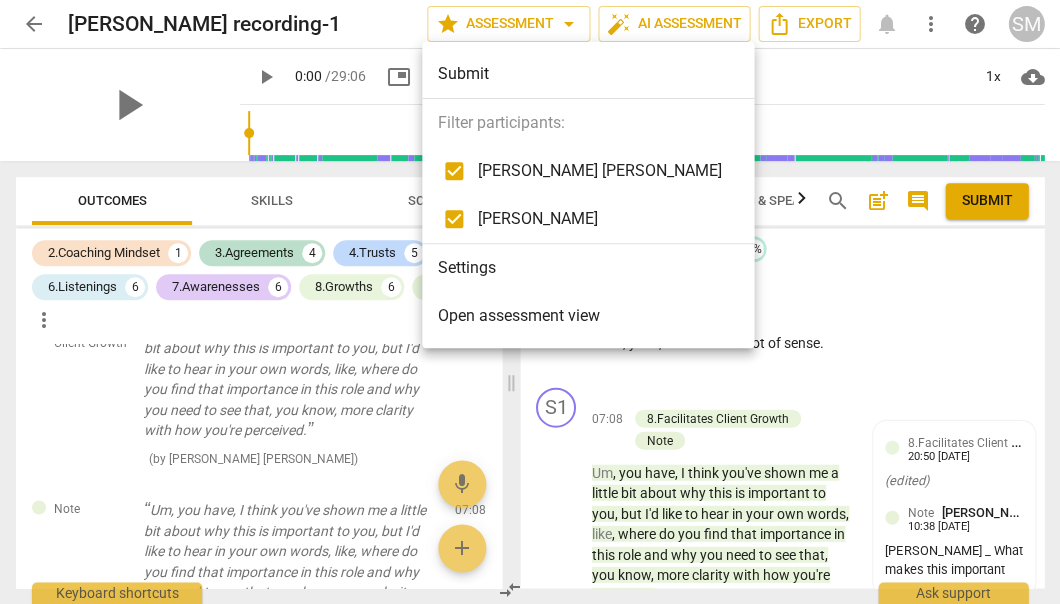 click at bounding box center [530, 302] 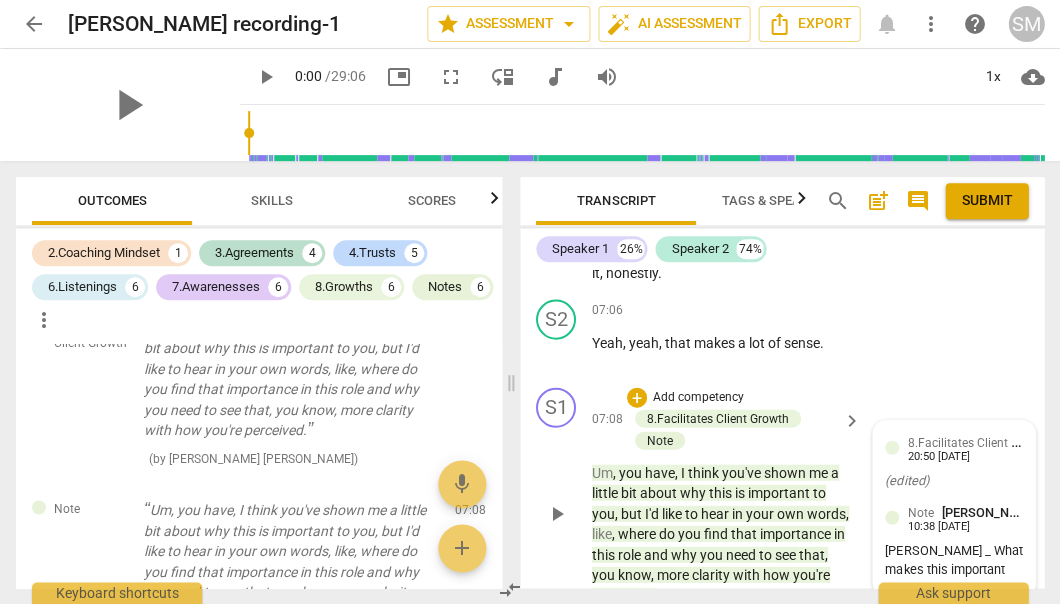click on "8.Facilitates Client Growth" at bounding box center [978, 440] 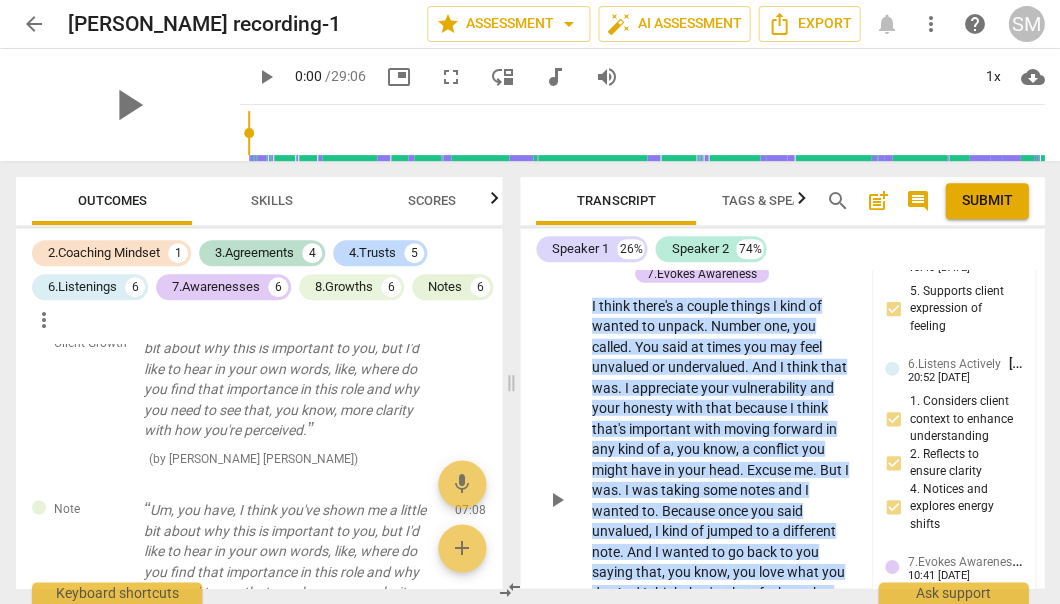scroll, scrollTop: 6927, scrollLeft: 0, axis: vertical 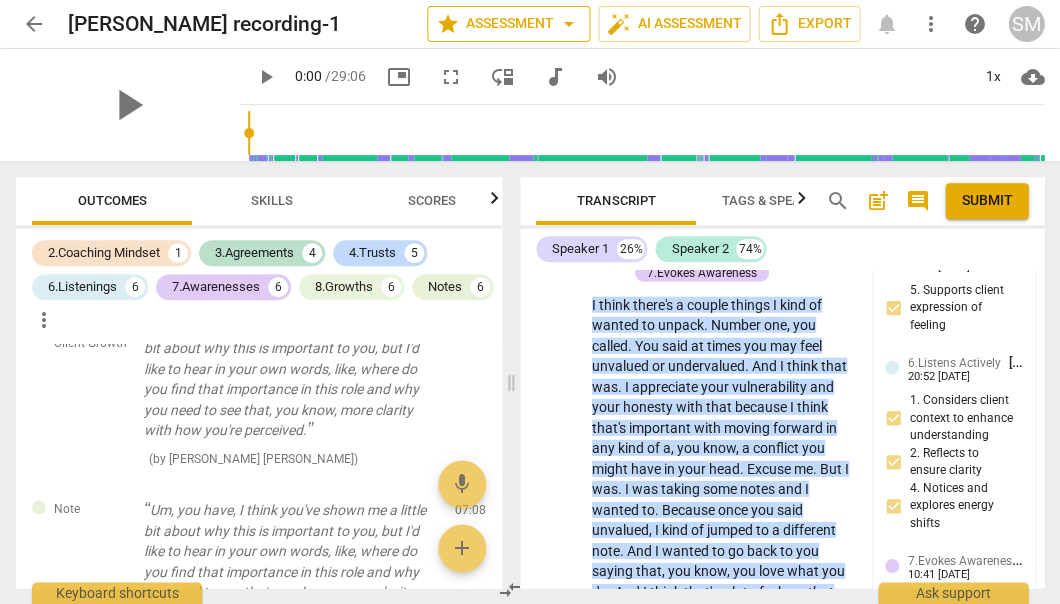 click on "star    Assessment   arrow_drop_down" at bounding box center (508, 24) 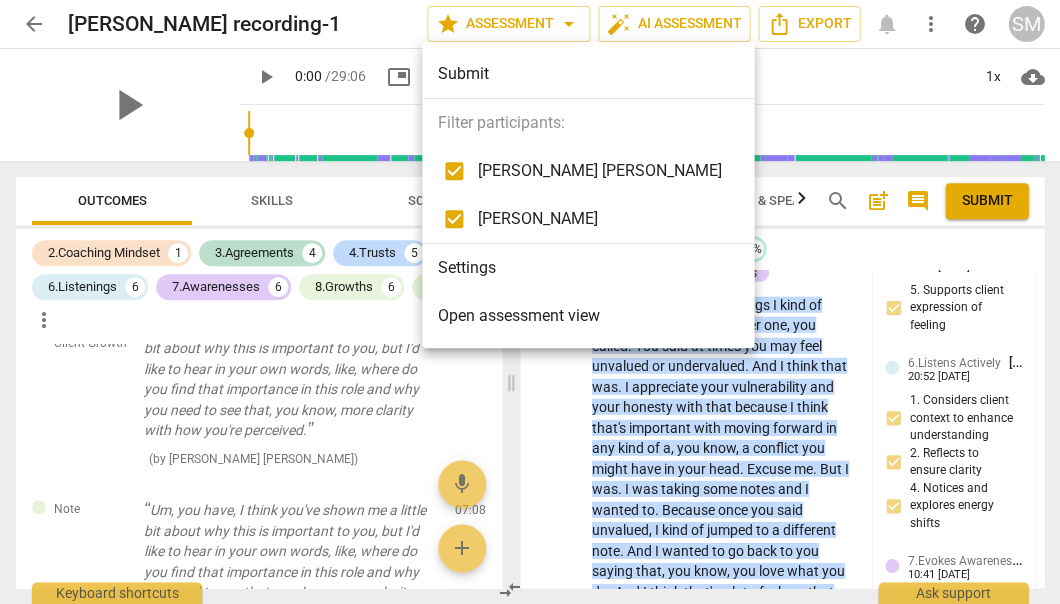 click at bounding box center (454, 171) 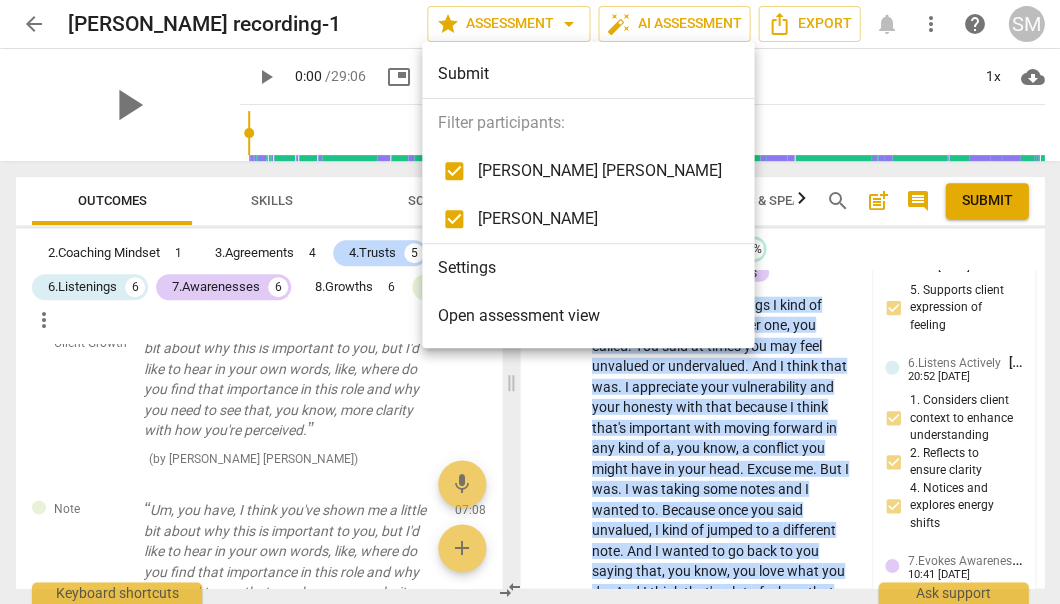 checkbox on "false" 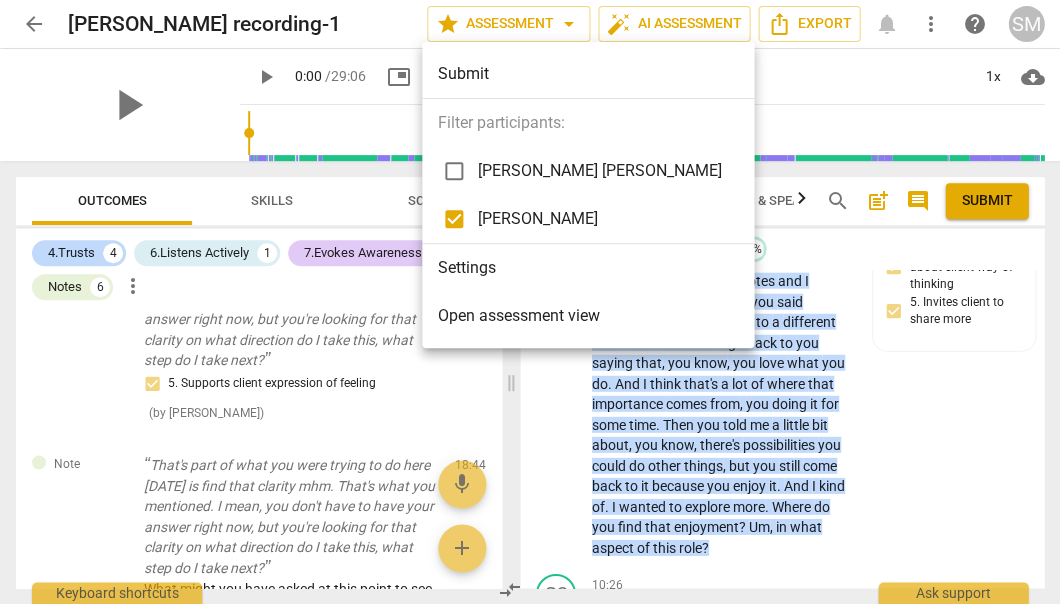 click at bounding box center [530, 302] 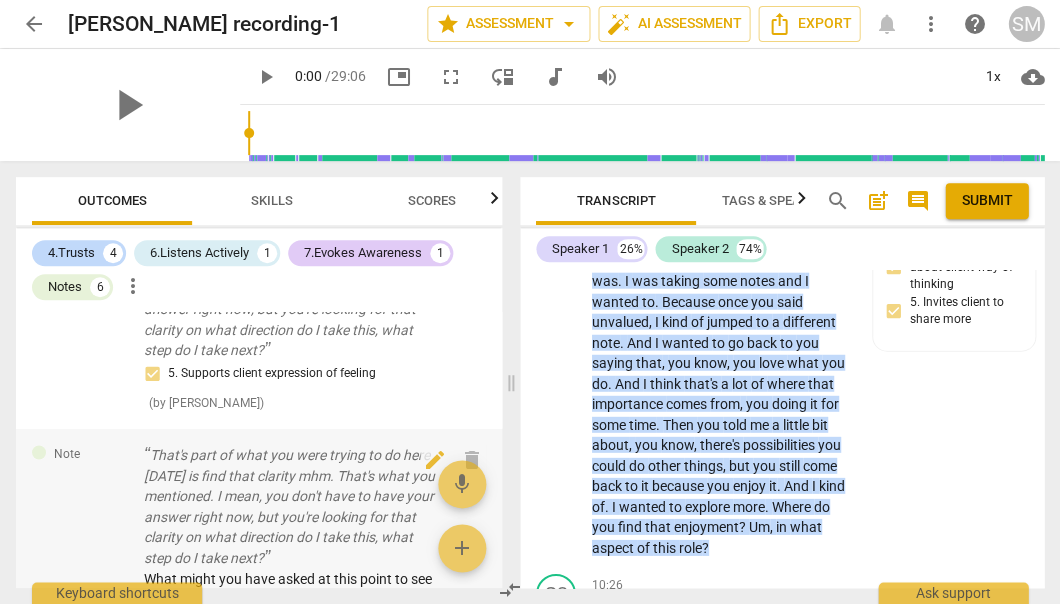 scroll, scrollTop: 1726, scrollLeft: 0, axis: vertical 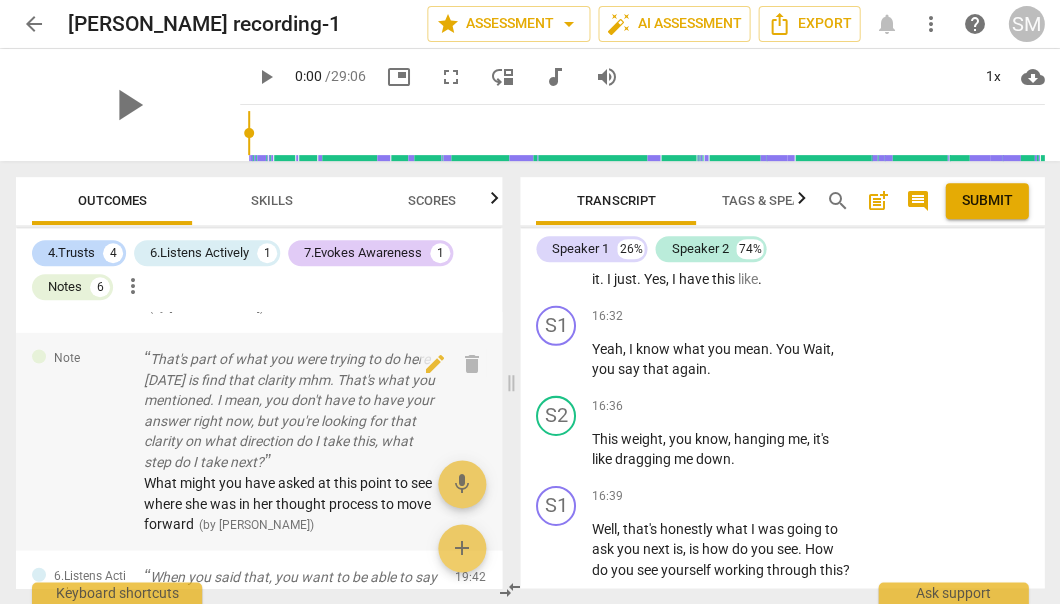 click on "That's part of what you were trying to do here [DATE] is find that clarity mhm. That's what you mentioned. I mean, you don't have to have your answer right now, but you're looking for that clarity on what direction do I take this, what step do I take next?" at bounding box center (291, 409) 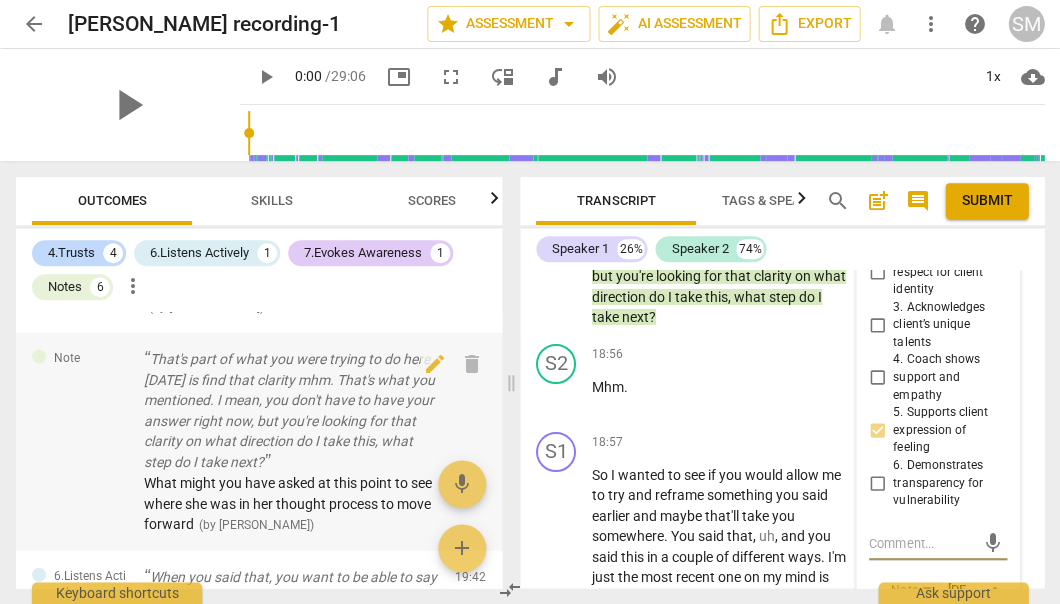 click on "That's part of what you were trying to do here [DATE] is find that clarity mhm. That's what you mentioned. I mean, you don't have to have your answer right now, but you're looking for that clarity on what direction do I take this, what step do I take next?" at bounding box center [291, 409] 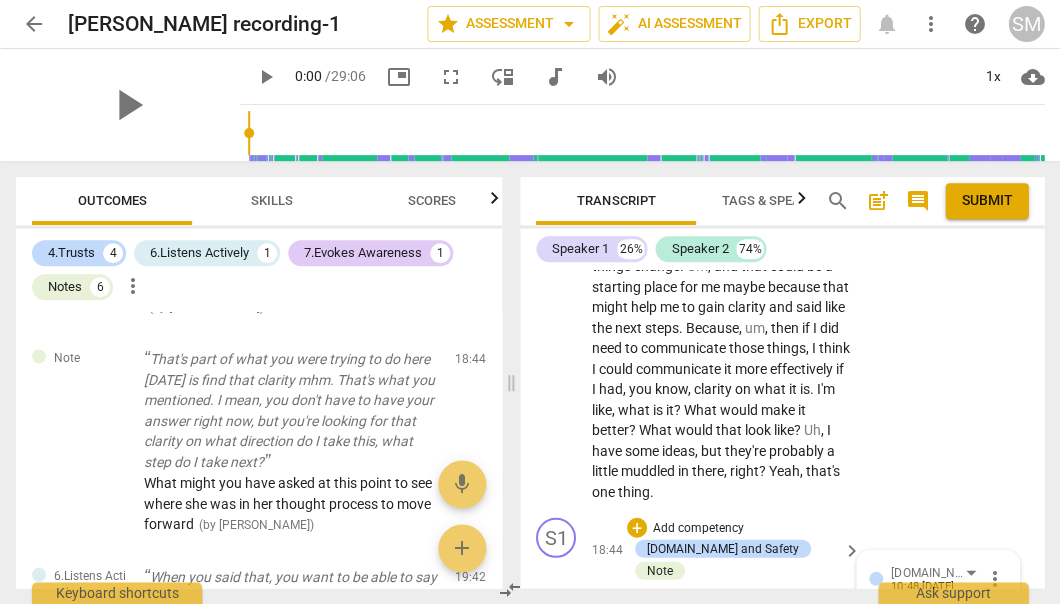scroll, scrollTop: 11673, scrollLeft: 0, axis: vertical 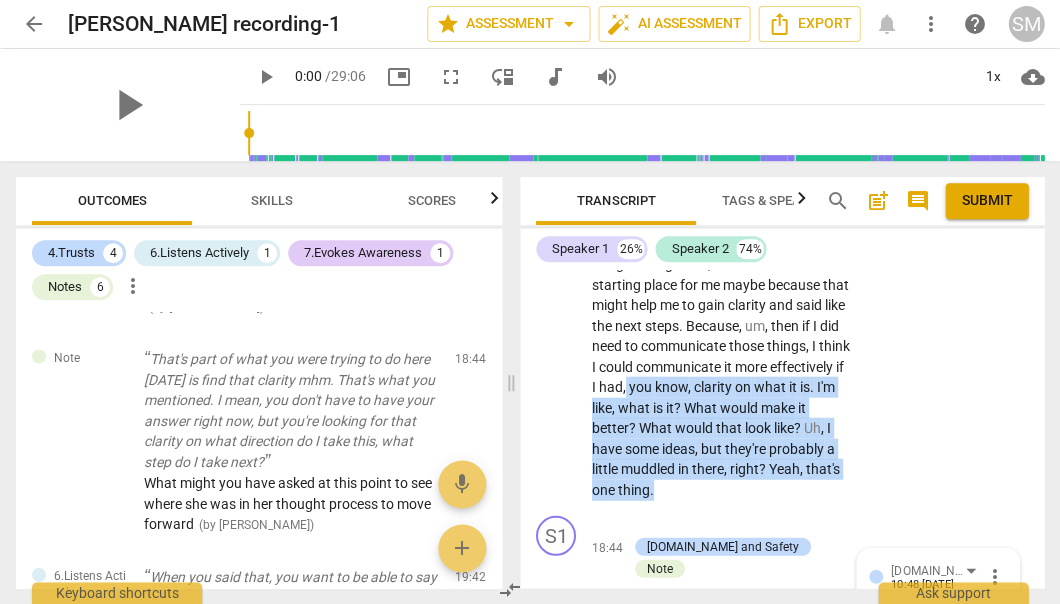 drag, startPoint x: 624, startPoint y: 277, endPoint x: 772, endPoint y: 380, distance: 180.31361 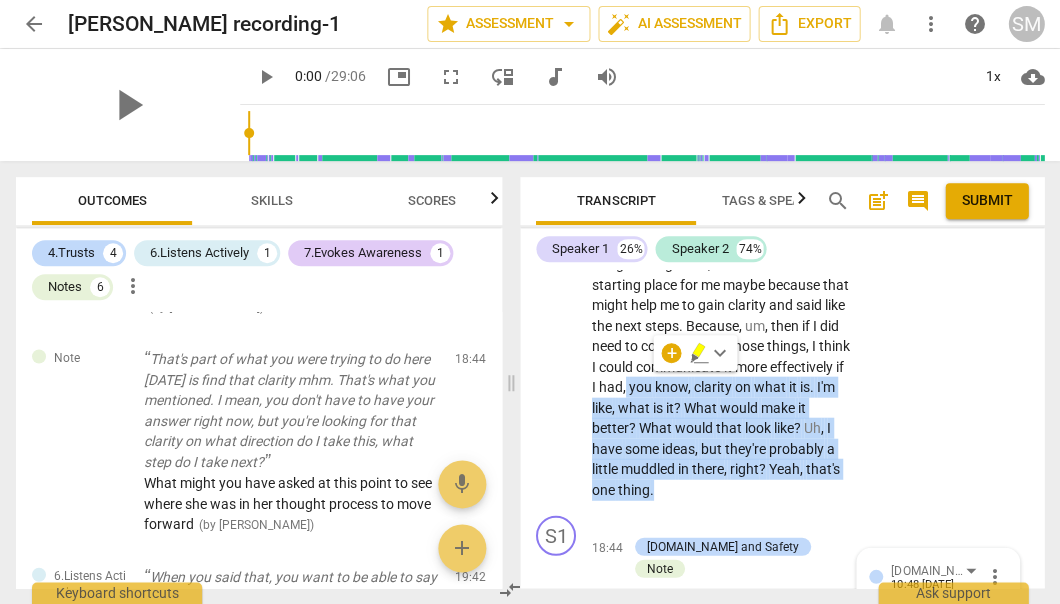 click on "Right ,   right .   What   are   the   possibilities ?   So   one   is ,   I   just   stop .   I   just   like .   It   helps   me   to   actually   say   it   out   loud .   Right .   Like   [PERSON_NAME] ,   it   doesn't   matter   what   they   think .   Um ,   and   that's   actually ,   I   think   that   no   matter   what   I   decide   to   do   about   the   situation ,   a   little   of   that's   true .   Right .   A   little   bit   of   me   needs   to   like ,   let   that   go .   I   think .   I   think   that   would   help   me   to   feel   better   about   the   situation .   Um ,   but   then   a   little   of   me   would   like   to   strategize   over   how   to   communicate   better .   Um ,   maybe   what's   important   to   me   better   with ,   um ,   like   my   program   director ,   for   example .   But   I'm   struggling   with   how   to   say   that   [PERSON_NAME] ,   without   sounding   like   a   whiny   baby .   Right .   Like ,   you   know ,   it'd   be .   It   would .   Or   um" at bounding box center [721, 68] 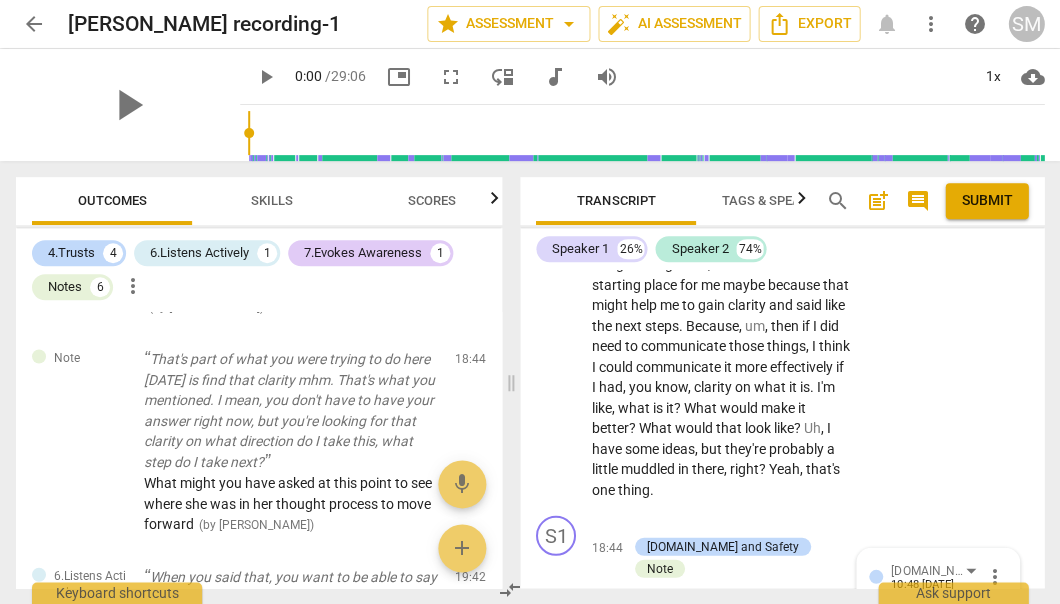 click on "it" at bounding box center [670, 407] 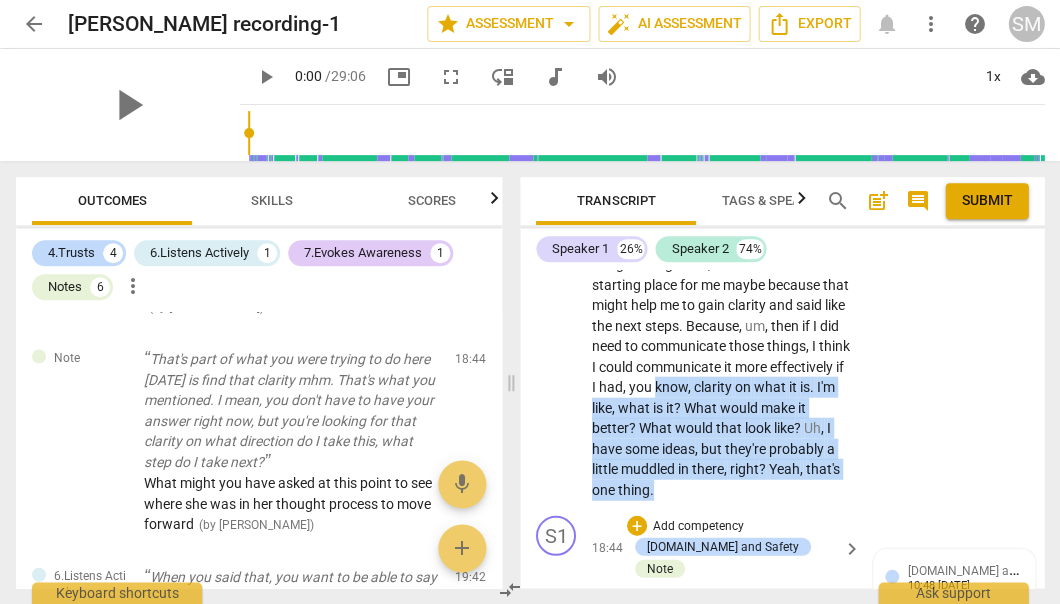 drag, startPoint x: 655, startPoint y: 281, endPoint x: 794, endPoint y: 396, distance: 180.4051 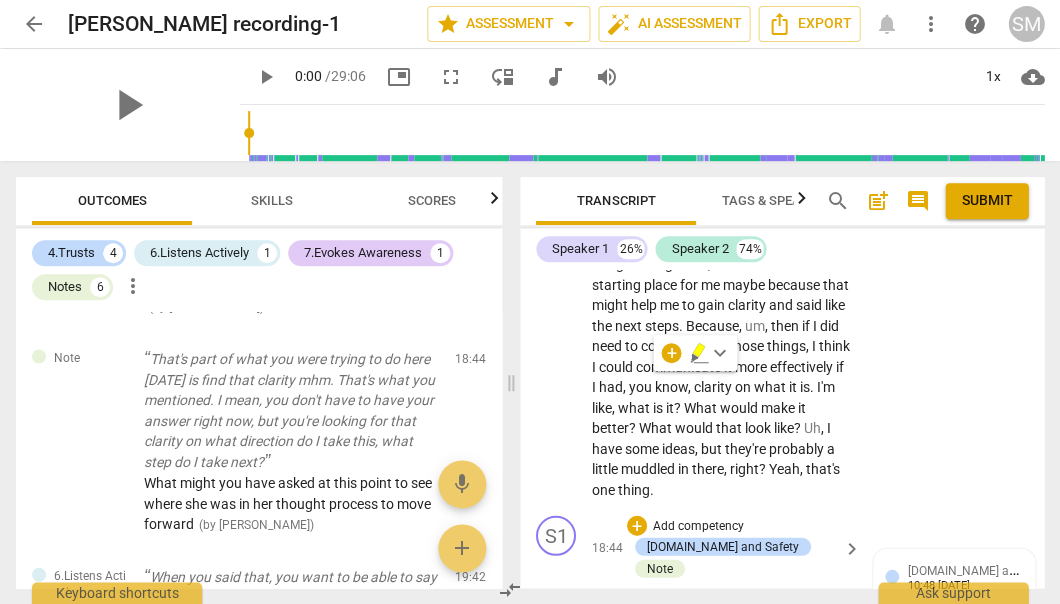 click on "+ Add competency [DOMAIN_NAME] and Safety Note keyboard_arrow_right" at bounding box center [743, 547] 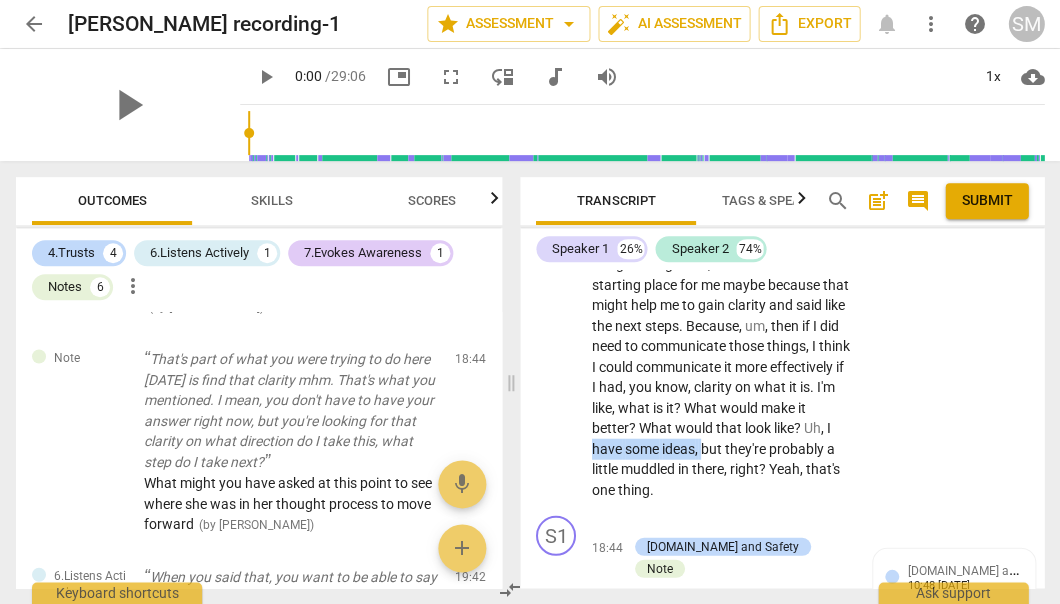 drag, startPoint x: 588, startPoint y: 333, endPoint x: 701, endPoint y: 335, distance: 113.0177 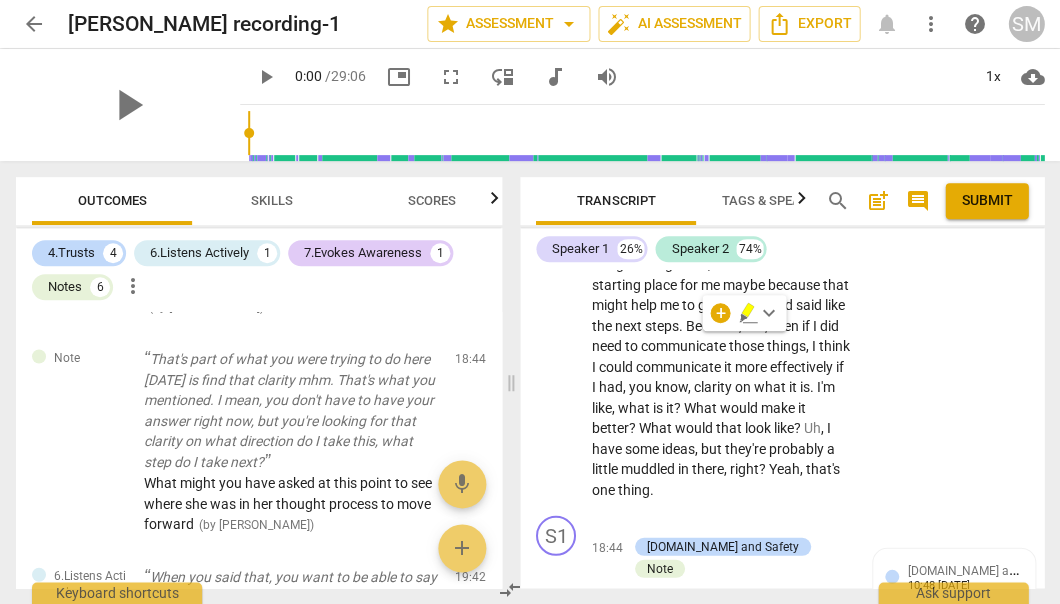 click on "S2 play_arrow pause 16:51 + Add competency keyboard_arrow_right Right ,   right .   What   are   the   possibilities ?   So   one   is ,   I   just   stop .   I   just   like .   It   helps   me   to   actually   say   it   out   loud .   Right .   Like   [PERSON_NAME] ,   it   doesn't   matter   what   they   think .   Um ,   and   that's   actually ,   I   think   that   no   matter   what   I   decide   to   do   about   the   situation ,   a   little   of   that's   true .   Right .   A   little   bit   of   me   needs   to   like ,   let   that   go .   I   think .   I   think   that   would   help   me   to   feel   better   about   the   situation .   Um ,   but   then   a   little   of   me   would   like   to   strategize   over   how   to   communicate   better .   Um ,   maybe   what's   important   to   me   better   with ,   um ,   like   my   program   director ,   for   example .   But   I'm   struggling   with   how   to   say   that   [PERSON_NAME] ,   without   sounding   like   a   whiny   baby .   Right ." at bounding box center [782, 52] 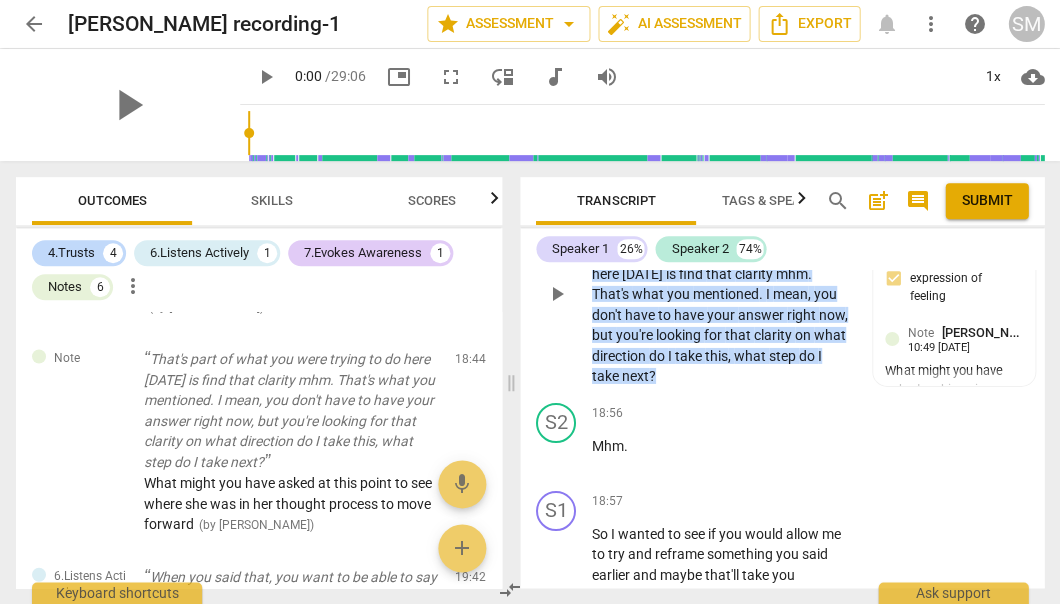 scroll, scrollTop: 12023, scrollLeft: 0, axis: vertical 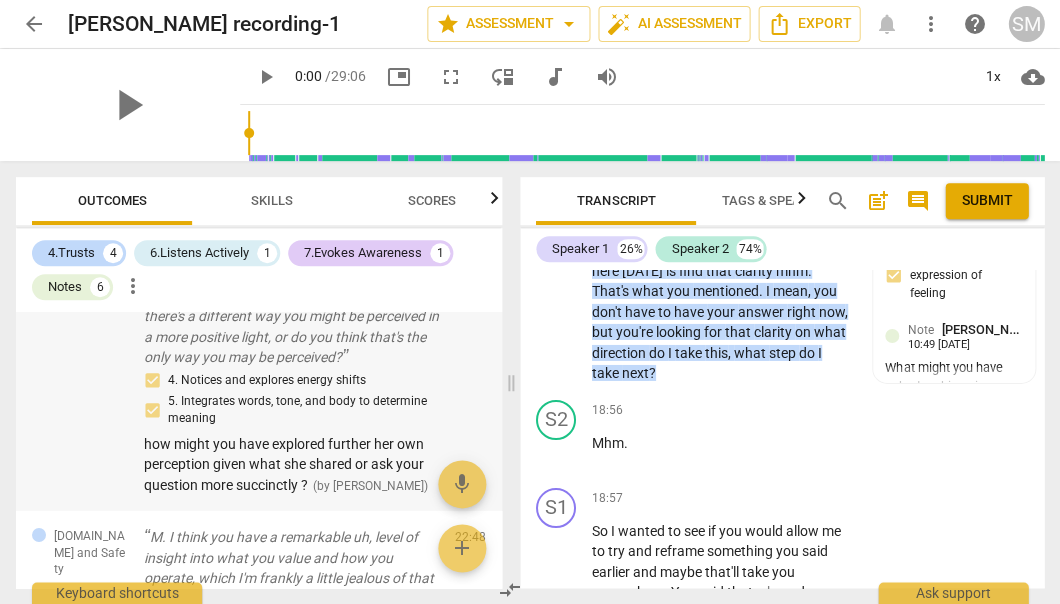 click on "When you said that, you want to be able to say it without sounding like a whiny baby or whatever you might have said, uh, not getting it perceived that way. There's a couple things that come to mind, but to refrain that. Do you think there's a different way you might be perceived in a more positive light, or do you think that's the only way you may be perceived?" at bounding box center [291, 286] 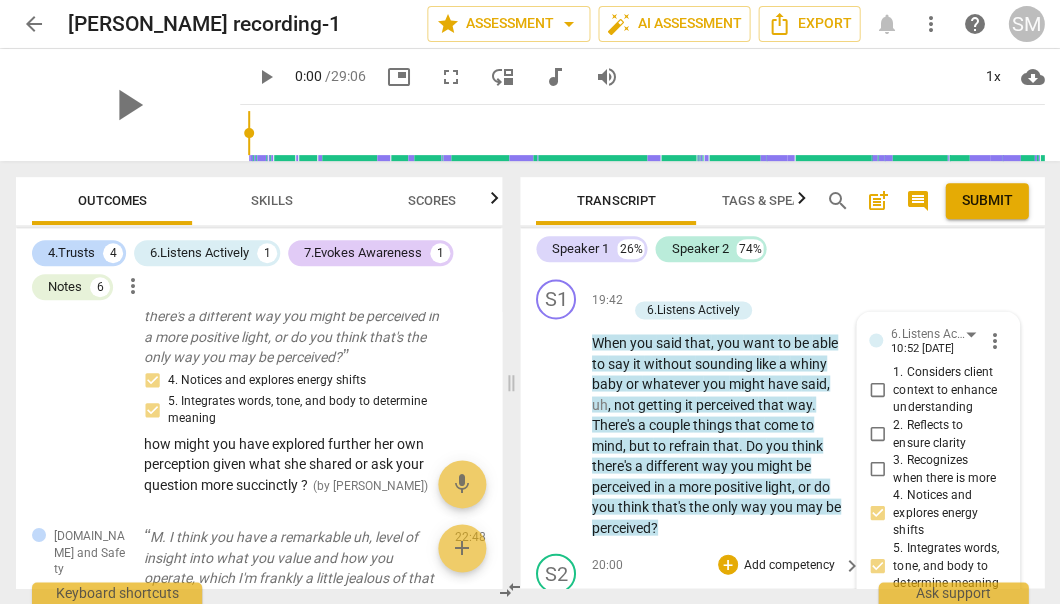 scroll, scrollTop: 12725, scrollLeft: 0, axis: vertical 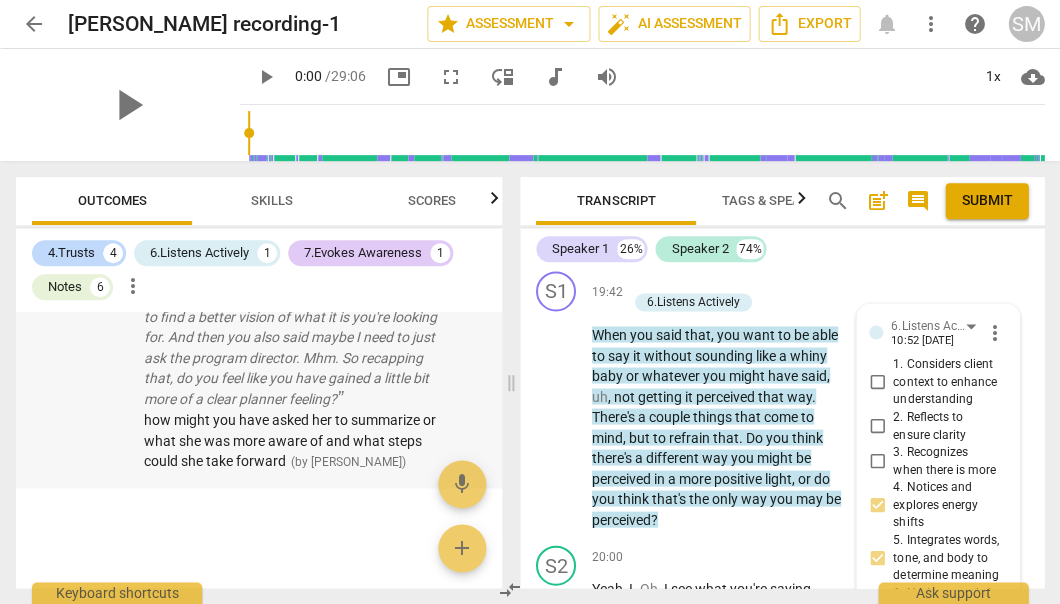 click on "And so you want to be able to share that with others and make sure that those who put in the work like you said, you've done this for nine years. Those that have been putting in the work every year get appreciated for what they do more than just from you. And so tying that all together plan moving forward. You did mention a couple things for yourself. I just want to remind you that you said maybe you just need to find a better vision of what it is you're looking for. And then you also said maybe I need to just ask the program director. Mhm. So recapping that, do you feel like you have gained a little bit more of a clear planner feeling?" at bounding box center (291, 265) 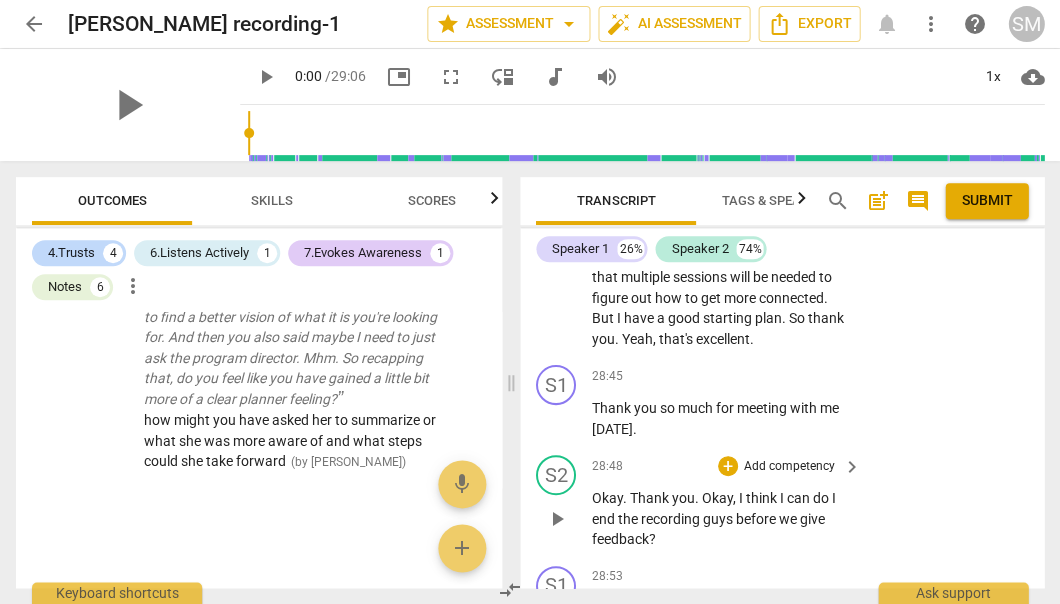 scroll, scrollTop: 18291, scrollLeft: 0, axis: vertical 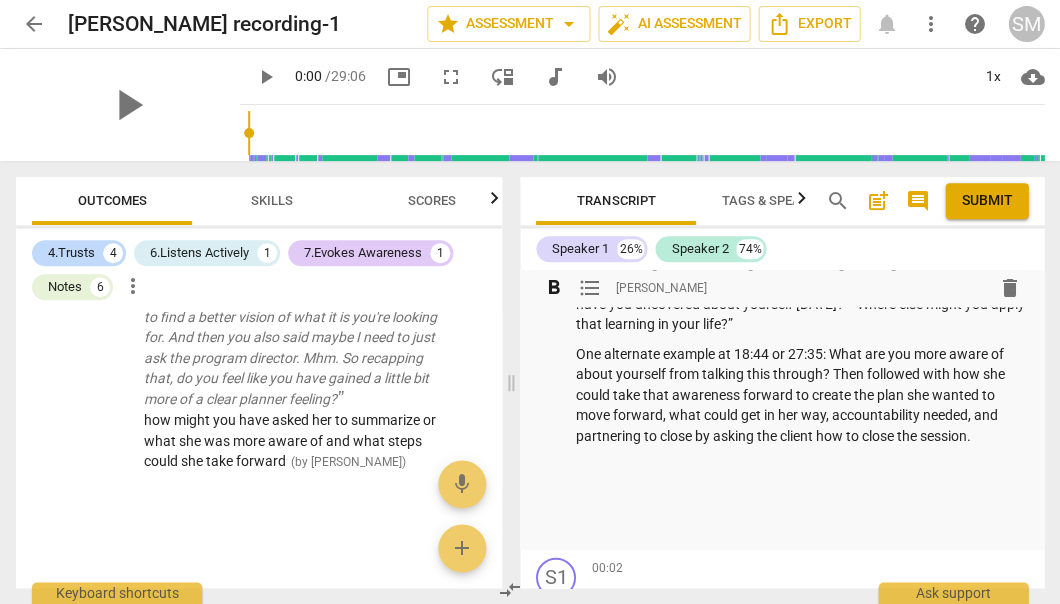 click at bounding box center (782, 498) 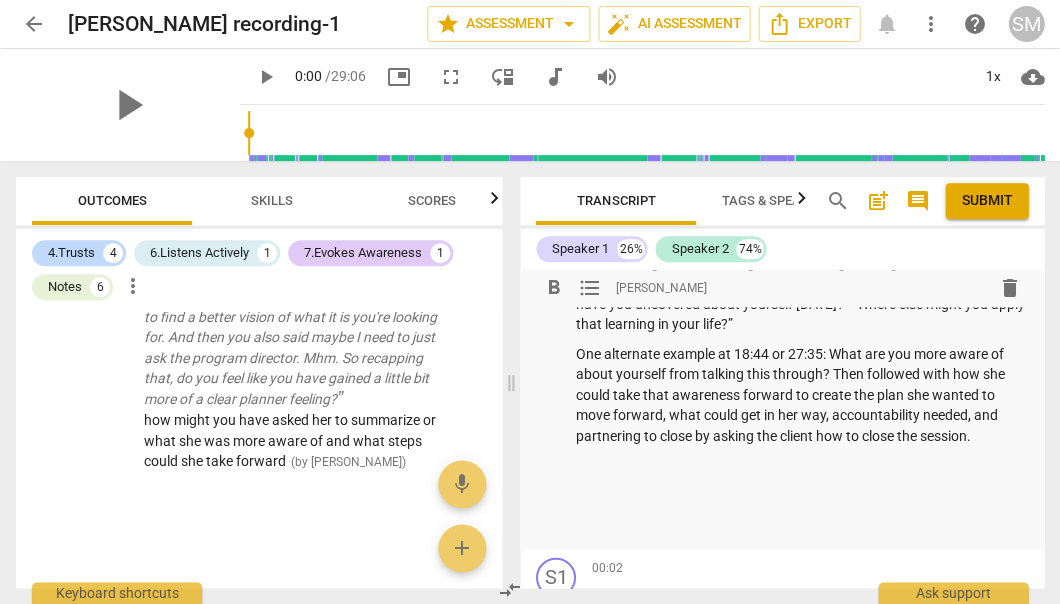 type 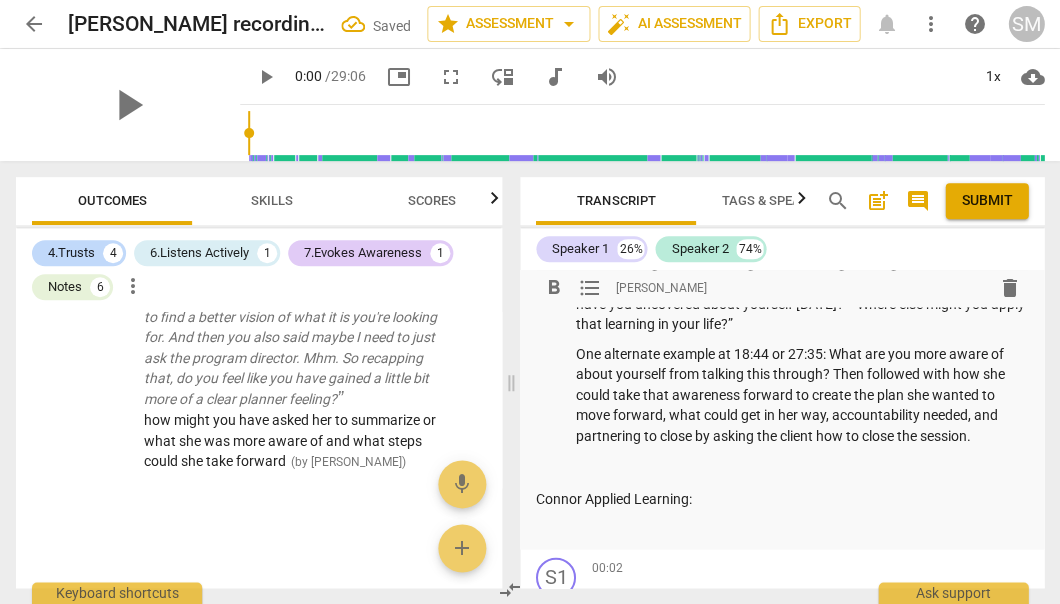 click on "Connor Applied Learning:" at bounding box center (782, 498) 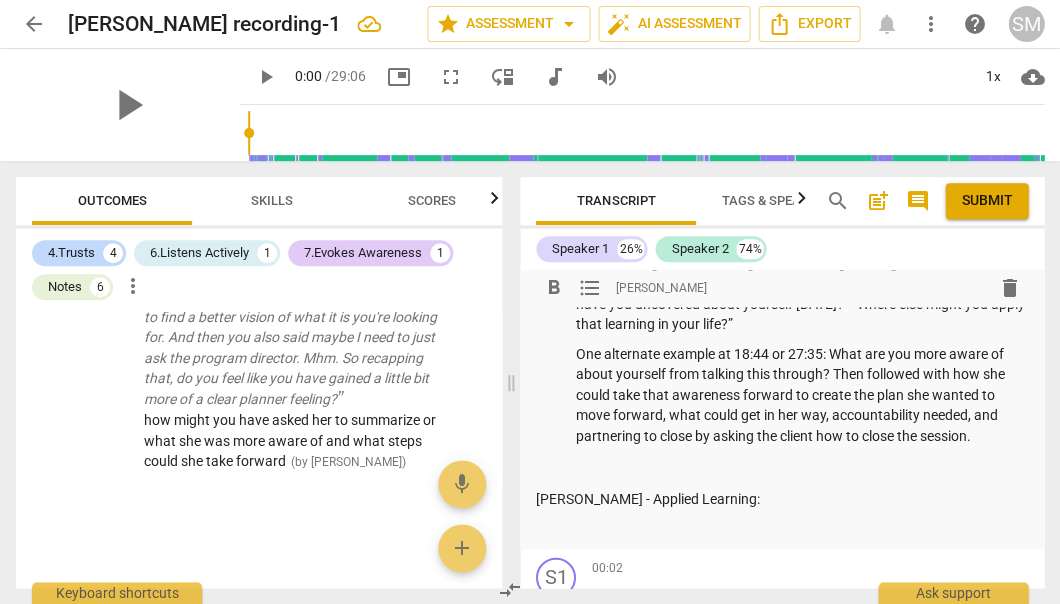 click on "[PERSON_NAME] - Applied Learning:" at bounding box center (782, 498) 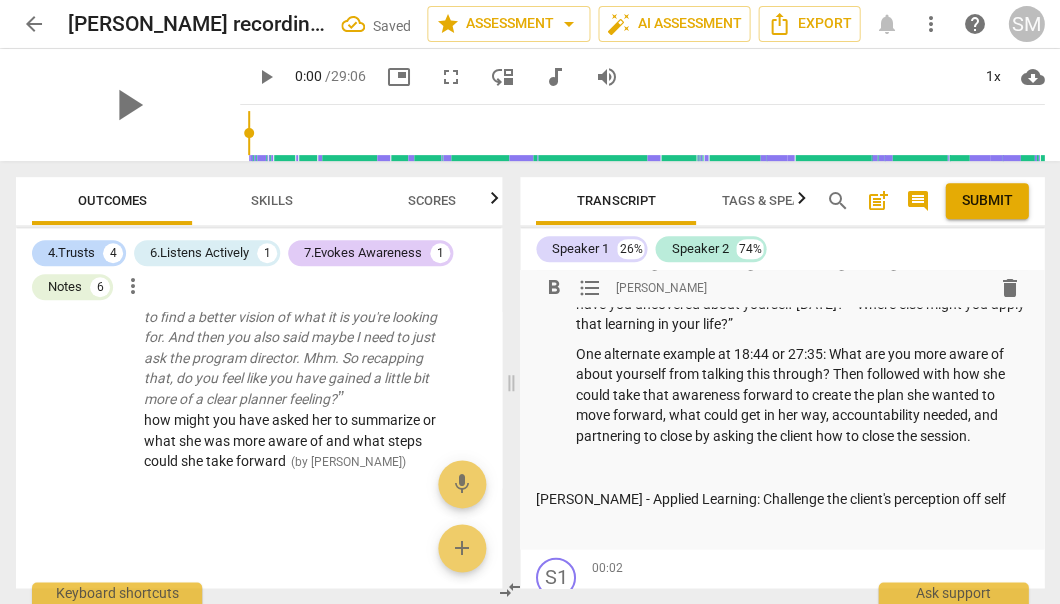 click on "[PERSON_NAME] - Applied Learning: Challenge the client's perception off self" at bounding box center [782, 498] 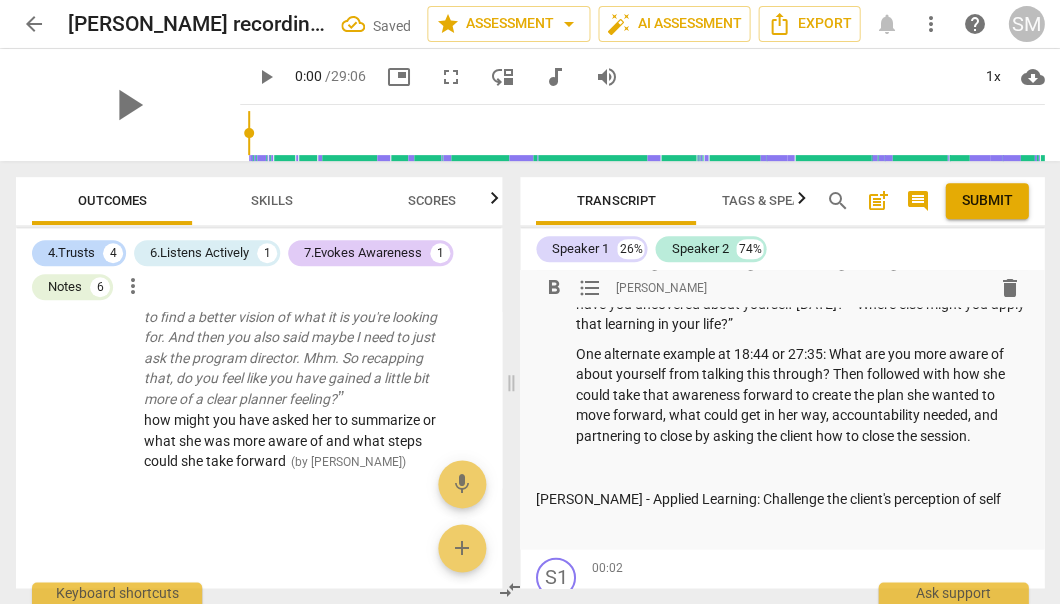 click on "[PERSON_NAME] - Applied Learning: Challenge the client's perception of self" at bounding box center (782, 498) 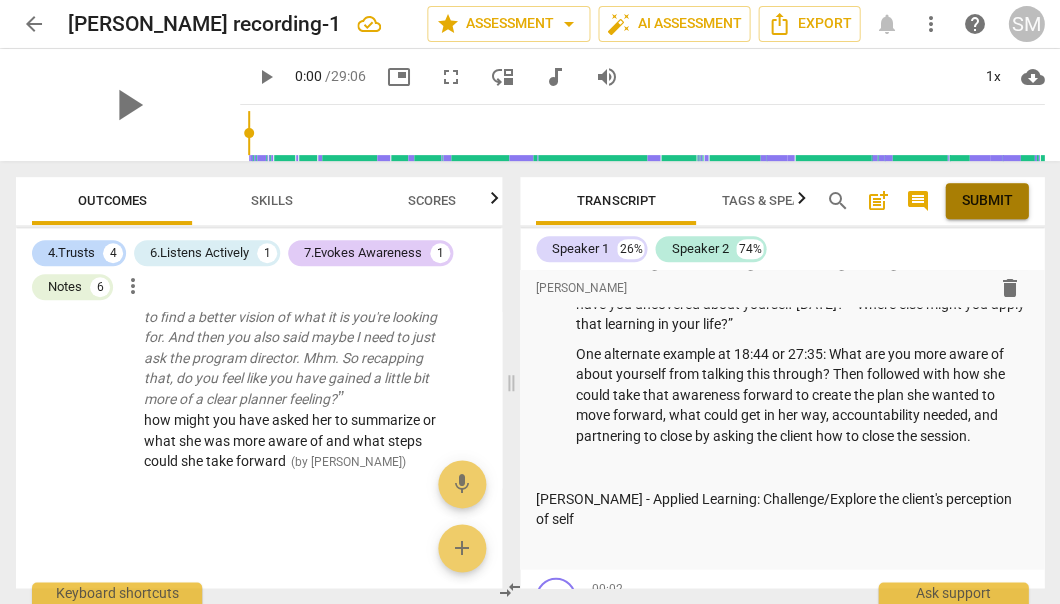click on "Submit" at bounding box center (986, 201) 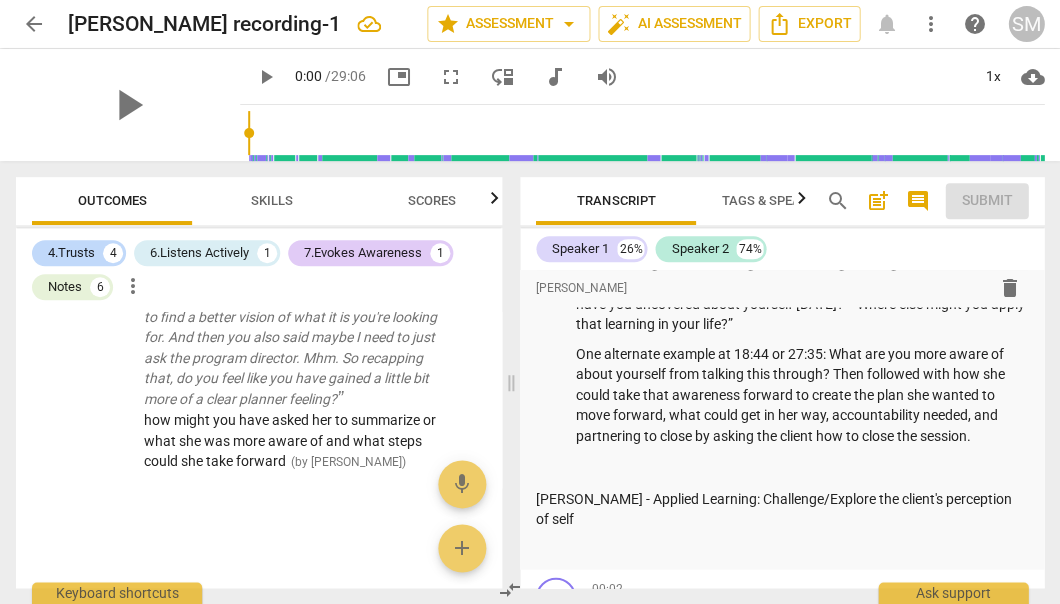 click on "arrow_back" at bounding box center (34, 24) 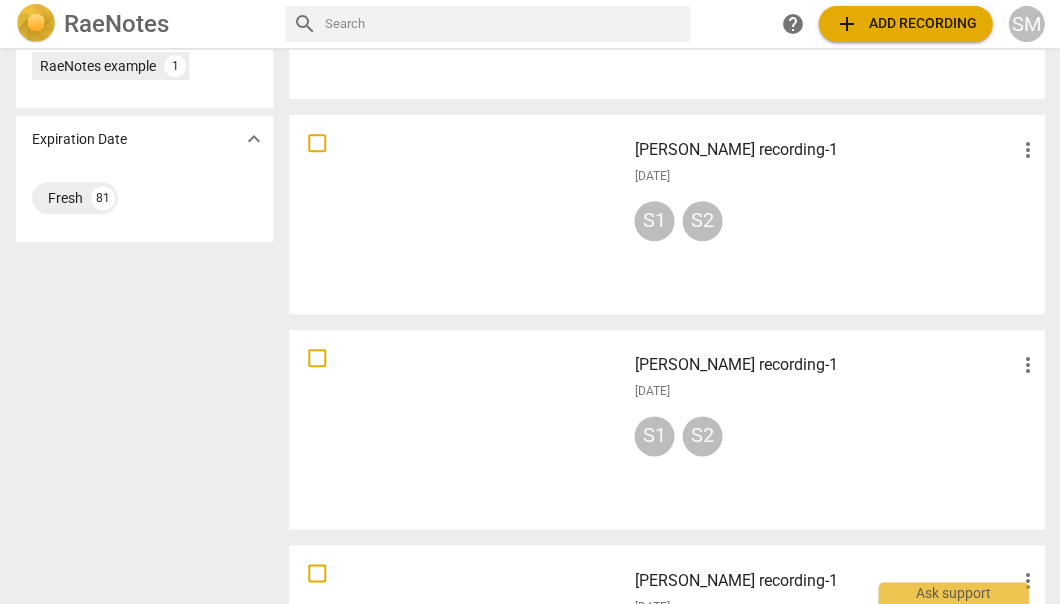 scroll, scrollTop: 1335, scrollLeft: 0, axis: vertical 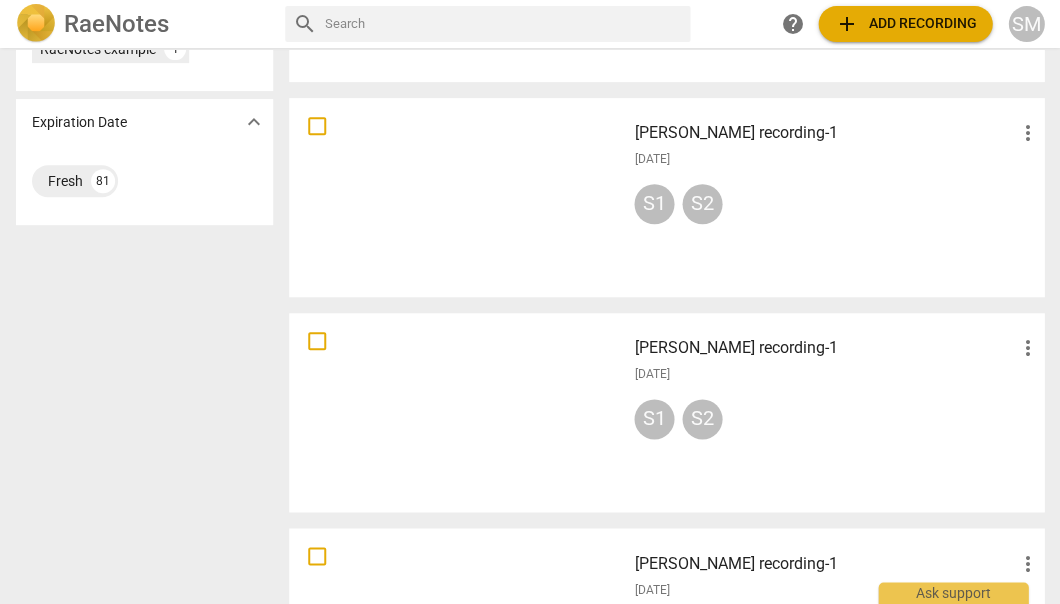 click on "[PERSON_NAME] recording-1" at bounding box center (824, 133) 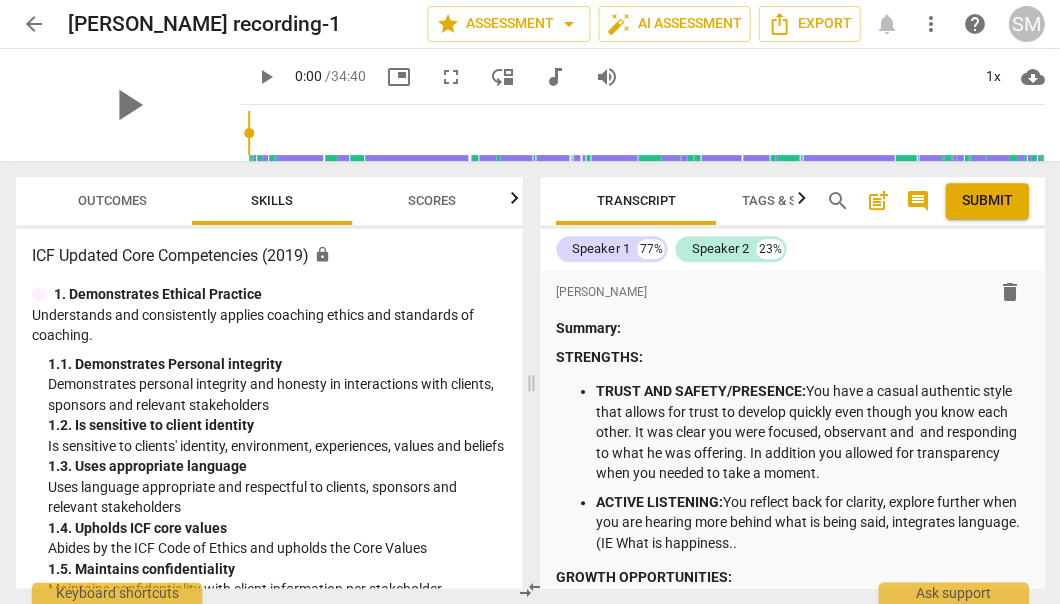 click on "Submit" at bounding box center [986, 201] 